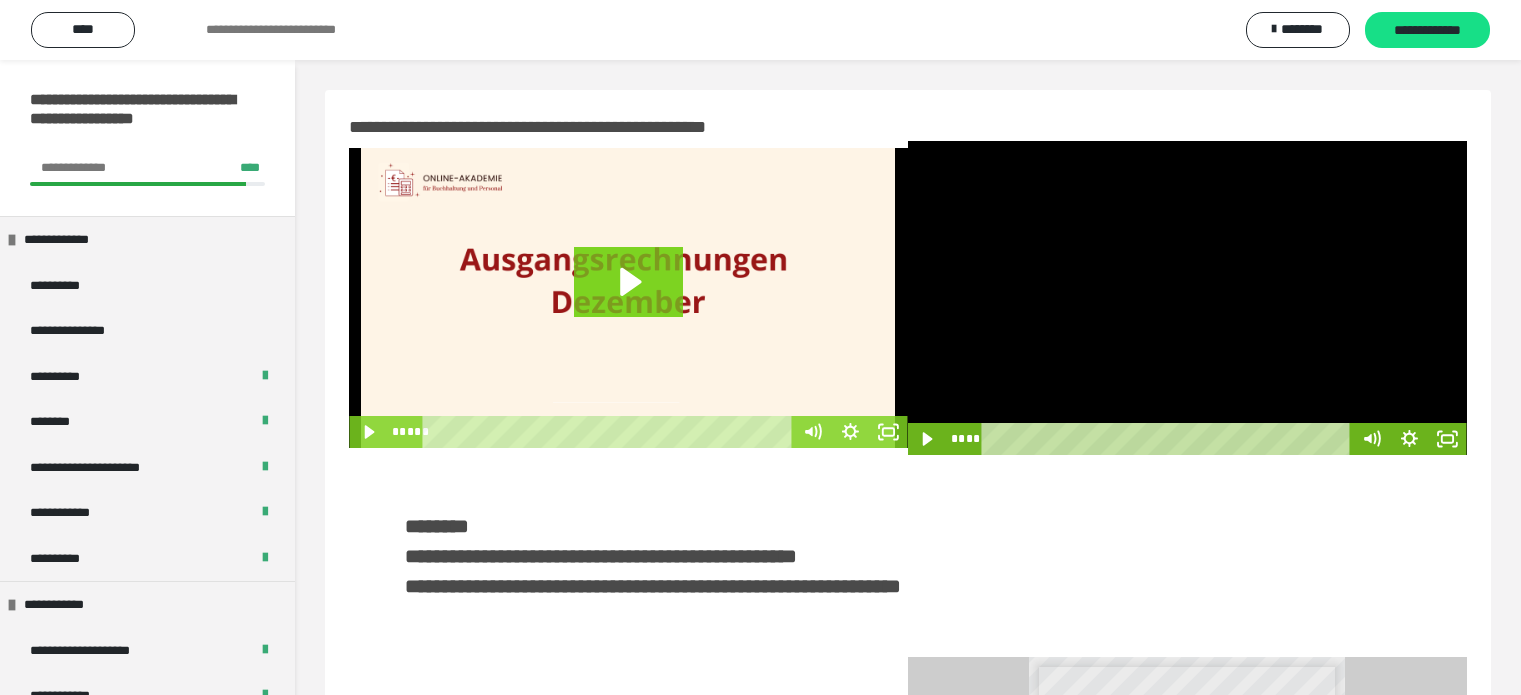 scroll, scrollTop: 0, scrollLeft: 0, axis: both 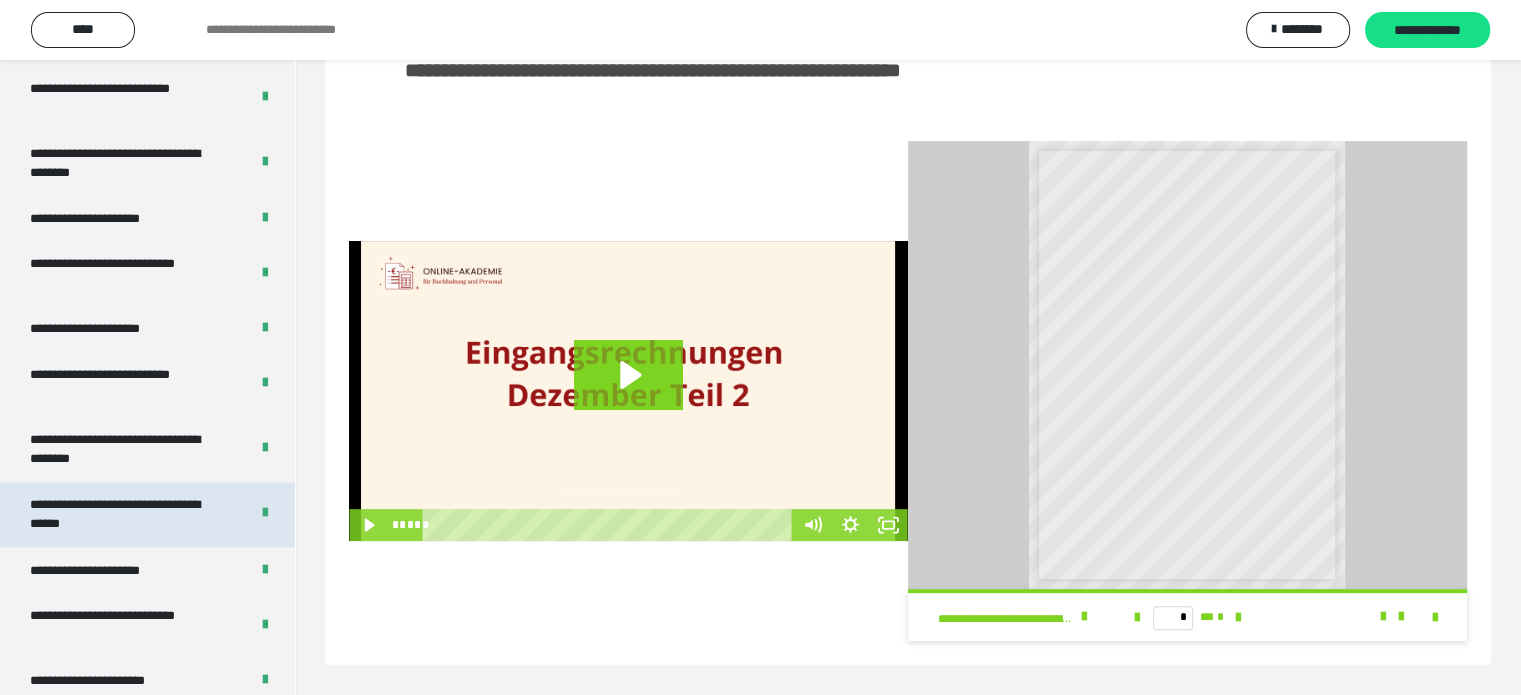 click on "**********" at bounding box center [124, 514] 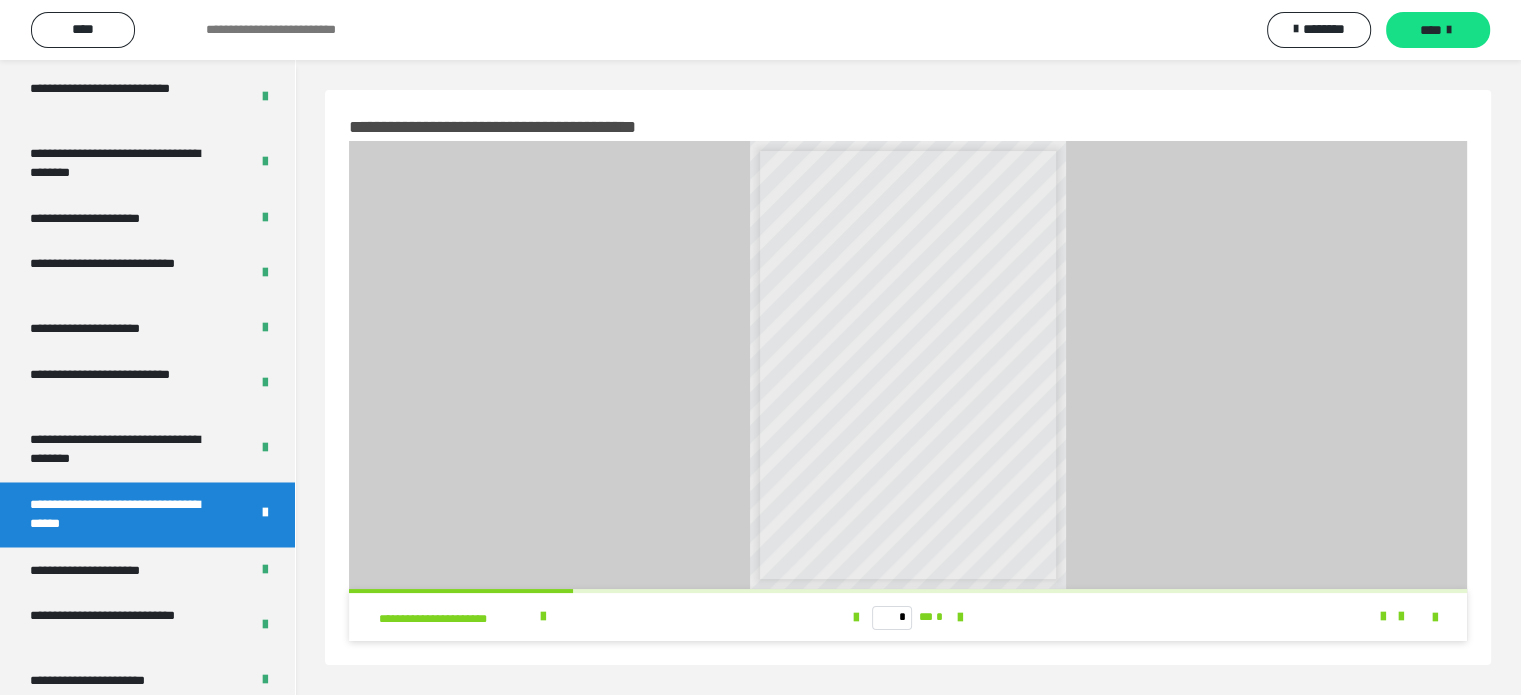scroll, scrollTop: 60, scrollLeft: 0, axis: vertical 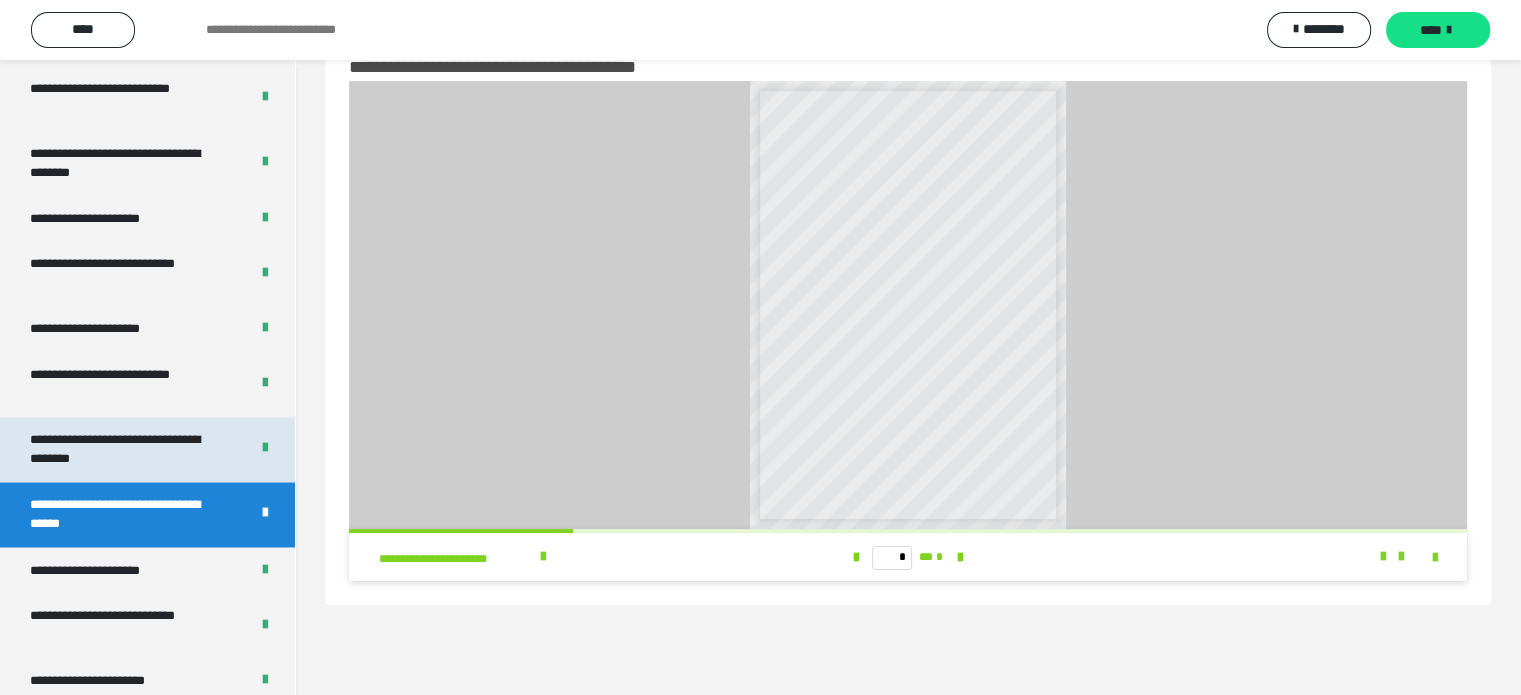 click on "**********" at bounding box center [124, 449] 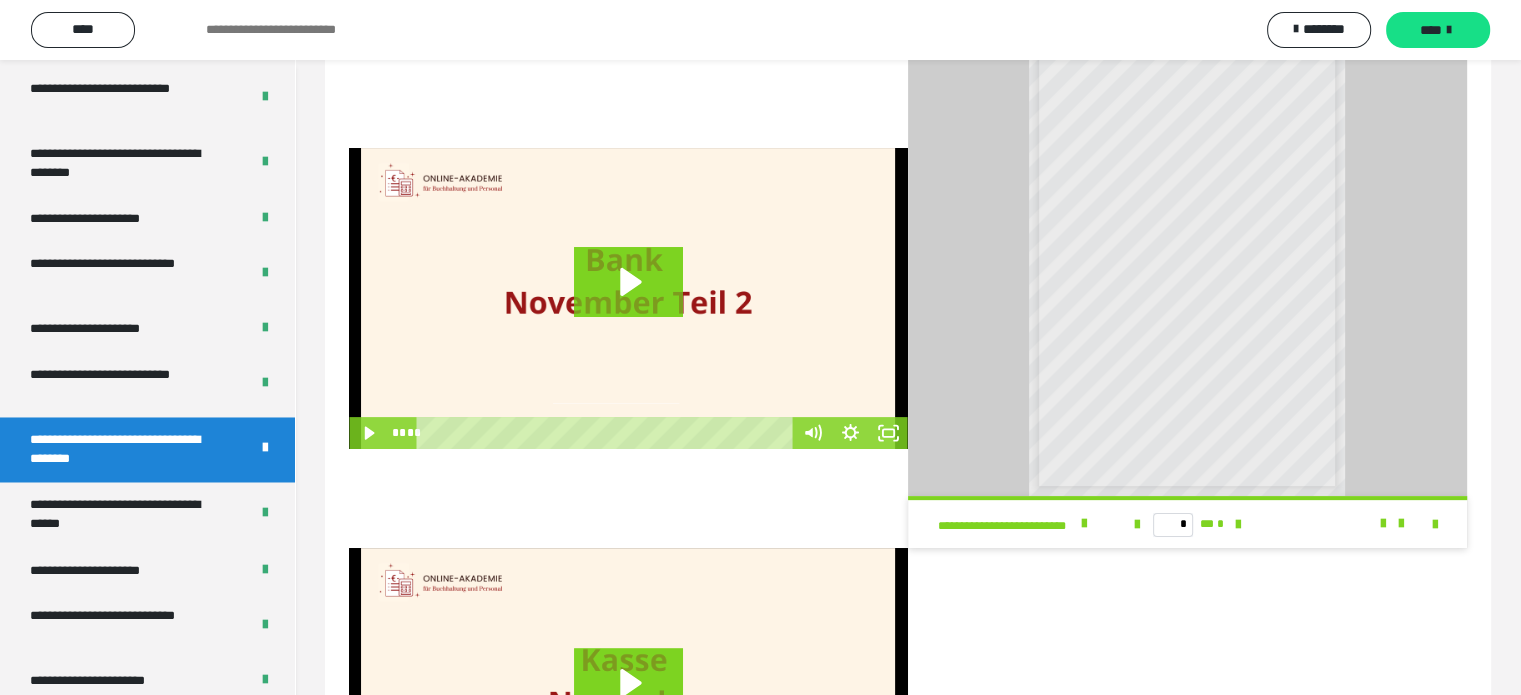 scroll, scrollTop: 600, scrollLeft: 0, axis: vertical 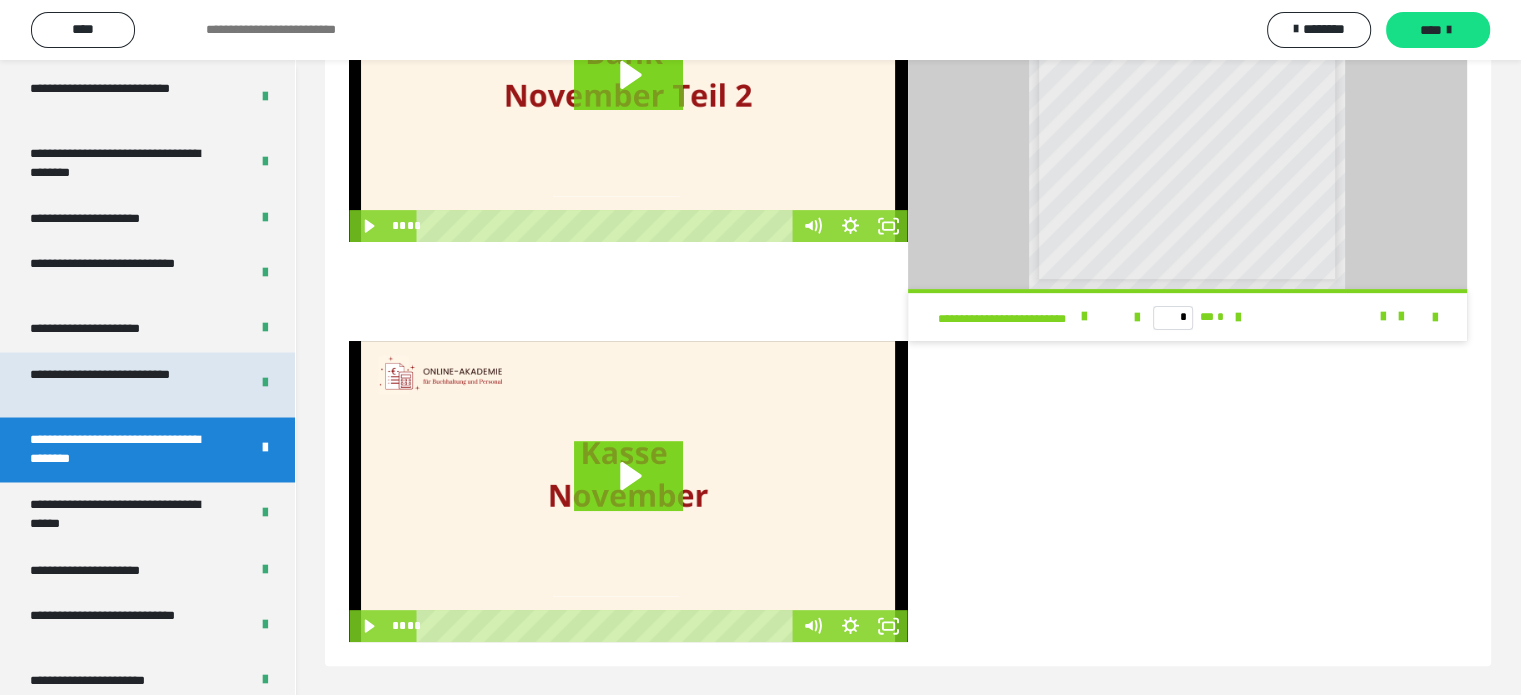 click on "**********" at bounding box center (124, 384) 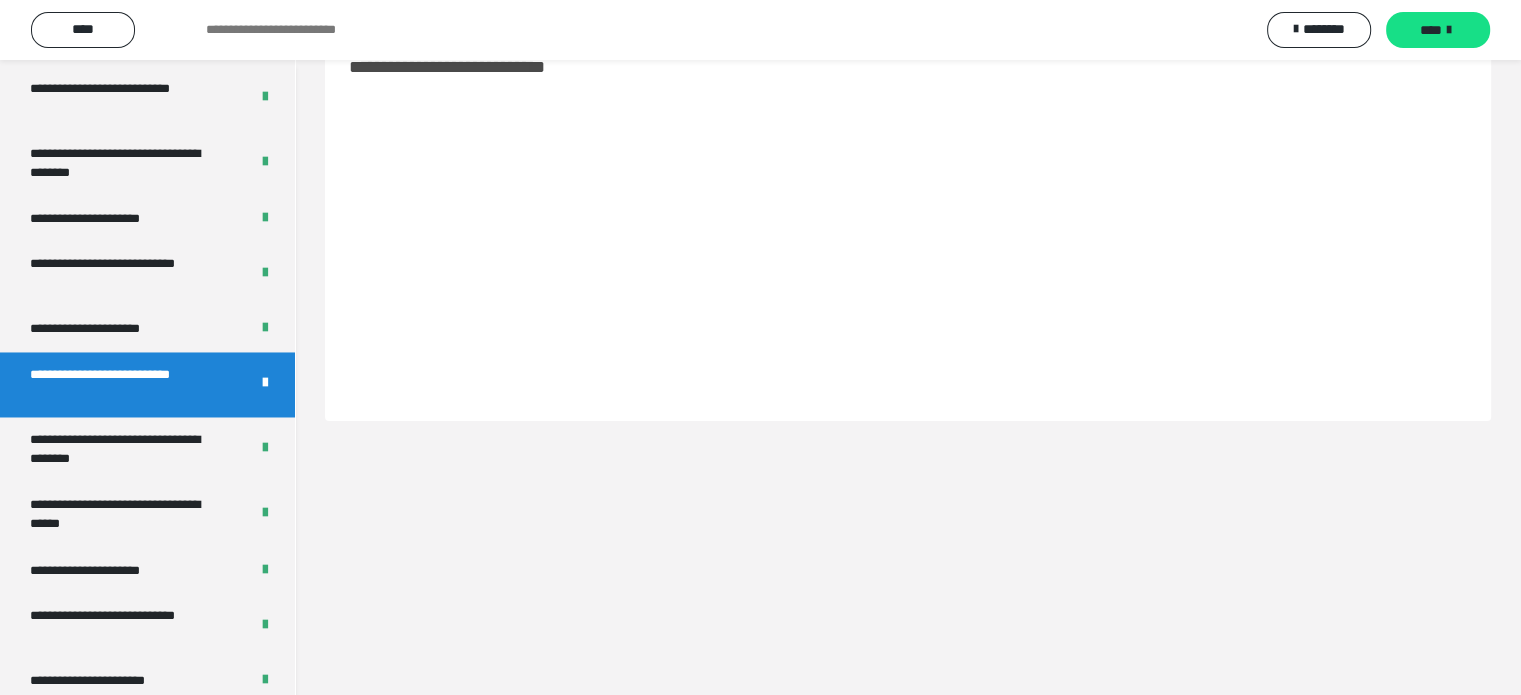 scroll, scrollTop: 60, scrollLeft: 0, axis: vertical 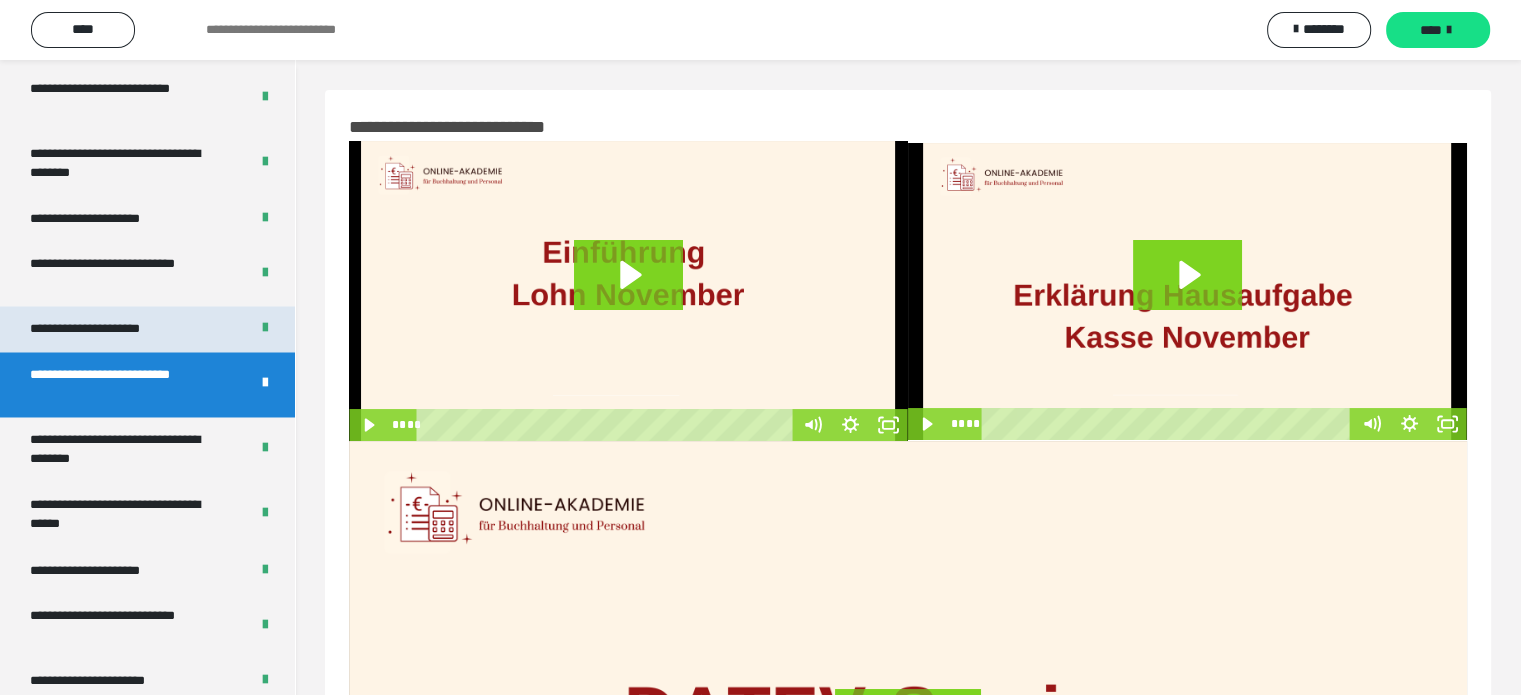 click on "**********" at bounding box center (108, 329) 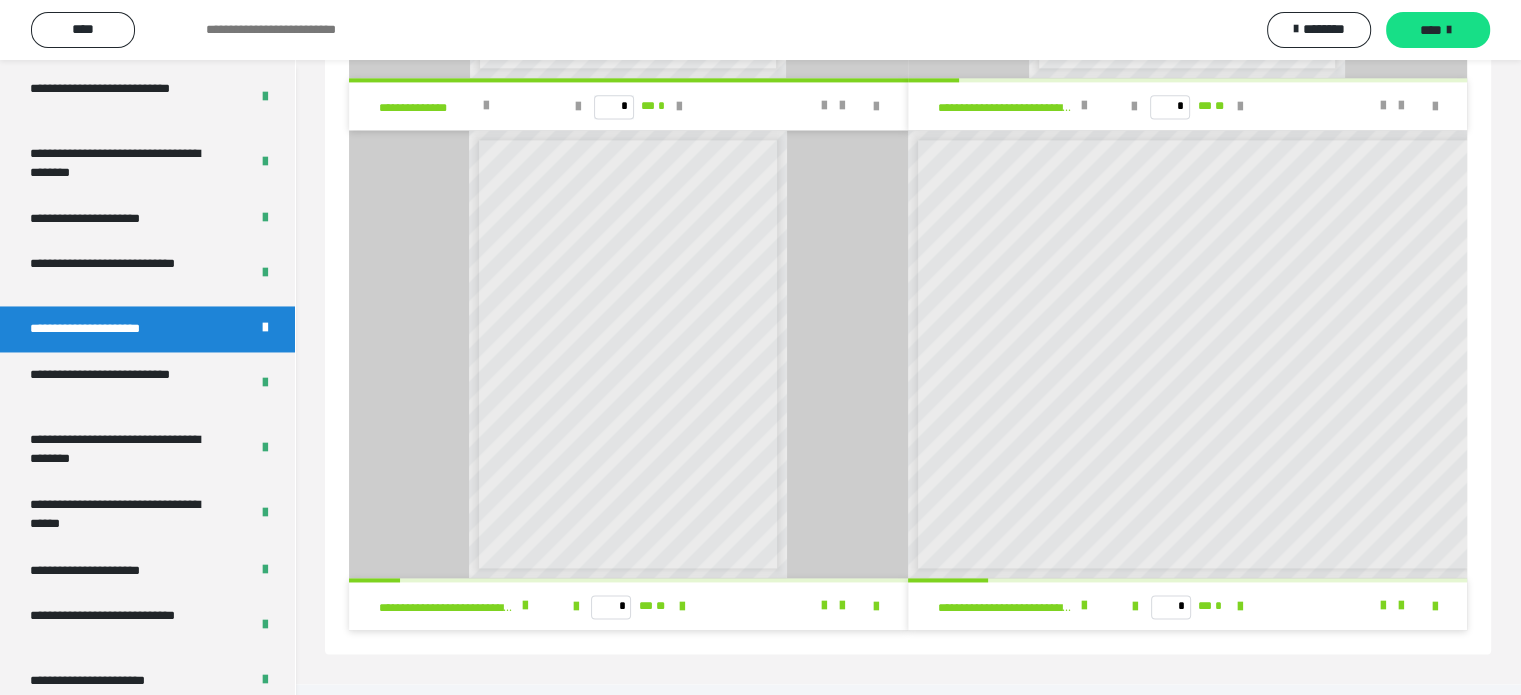 scroll, scrollTop: 2764, scrollLeft: 0, axis: vertical 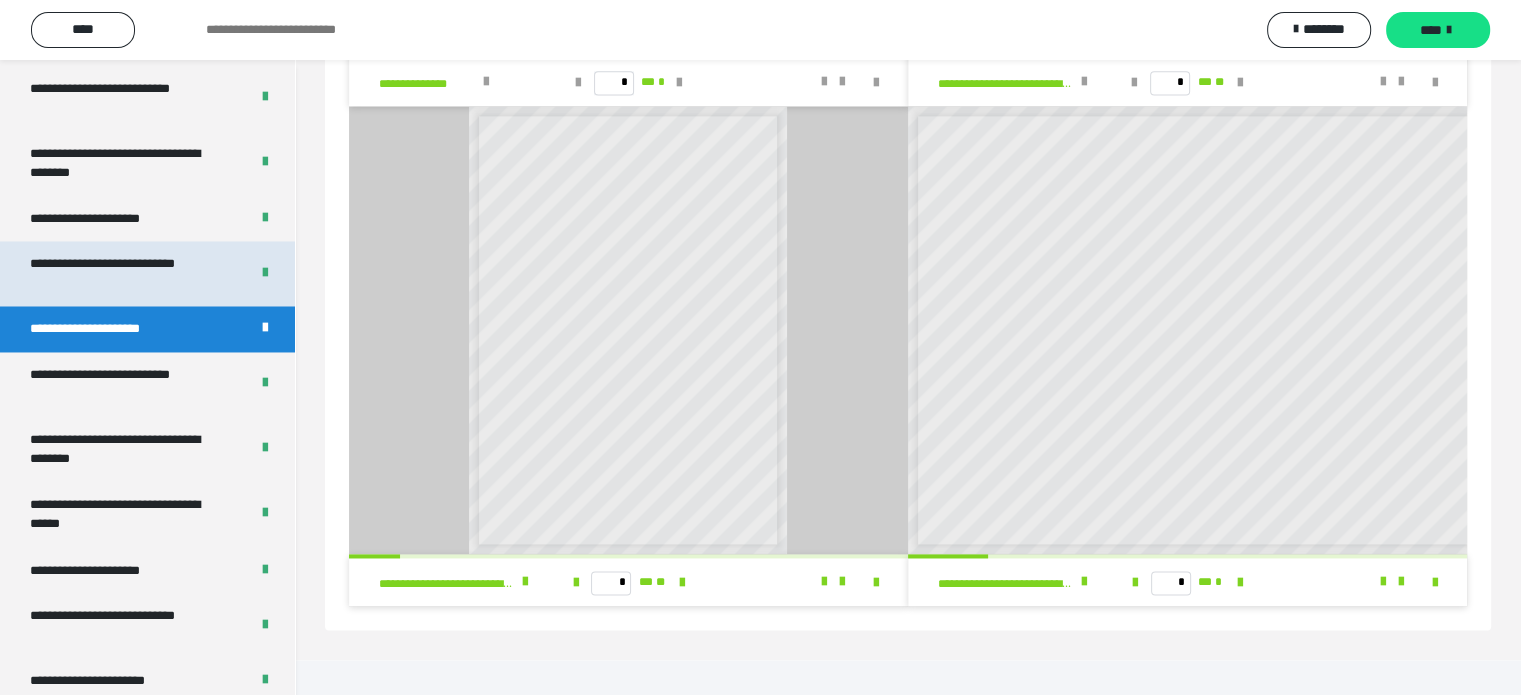 click on "**********" at bounding box center (124, 273) 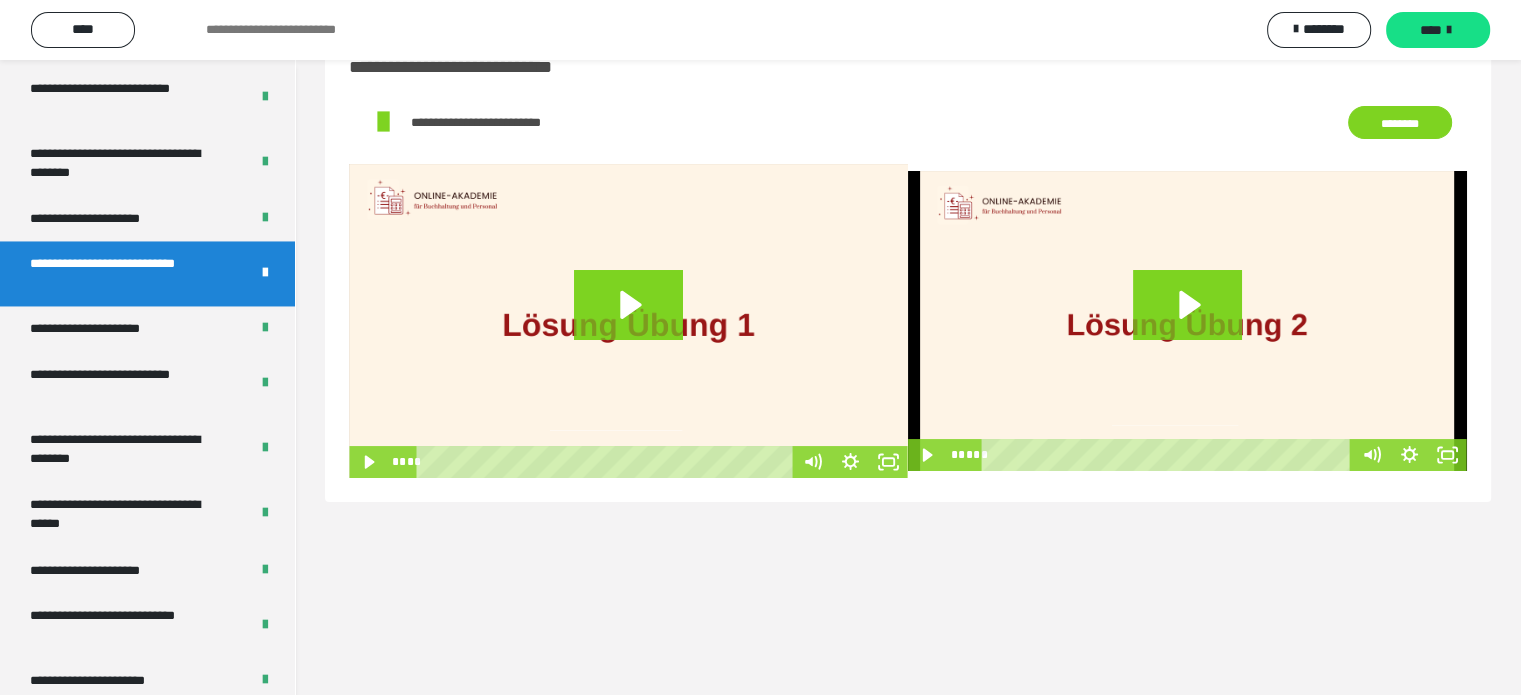 scroll, scrollTop: 0, scrollLeft: 0, axis: both 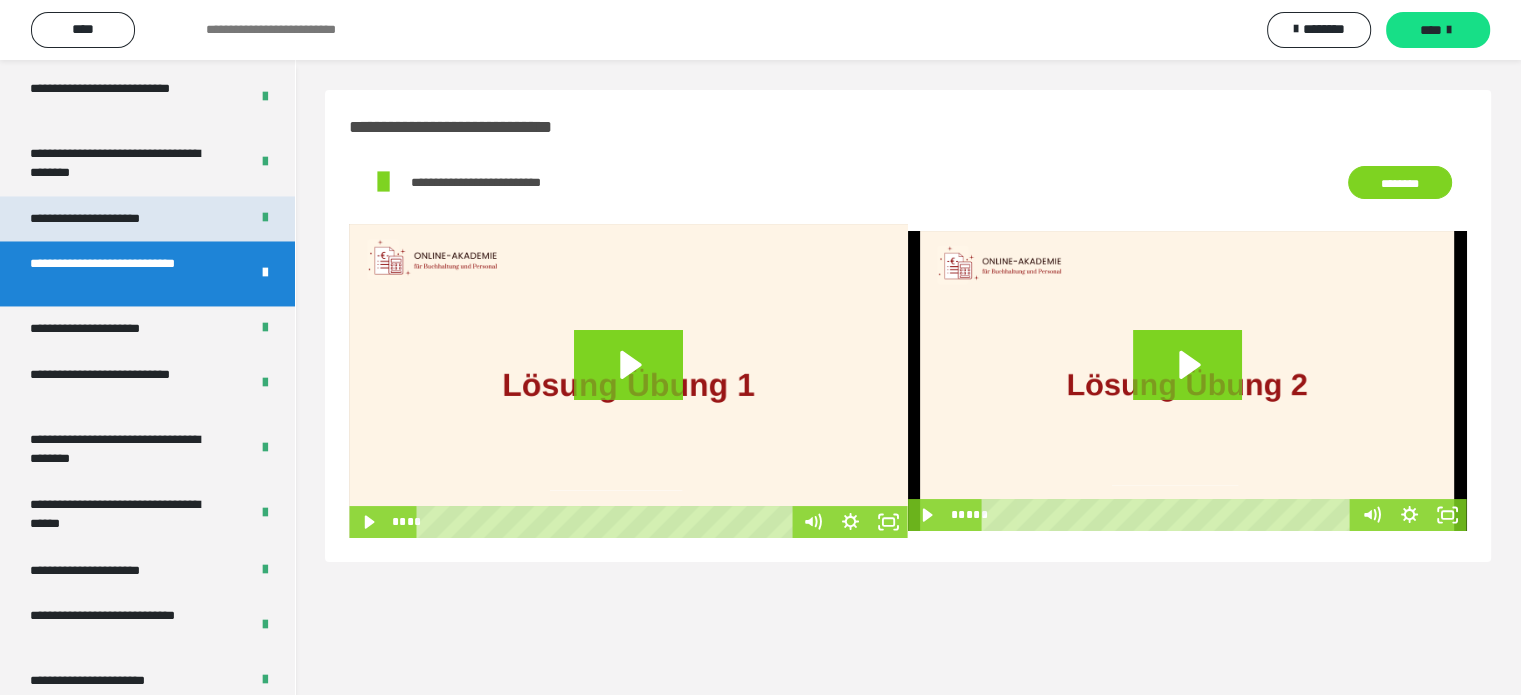 click on "**********" at bounding box center (108, 219) 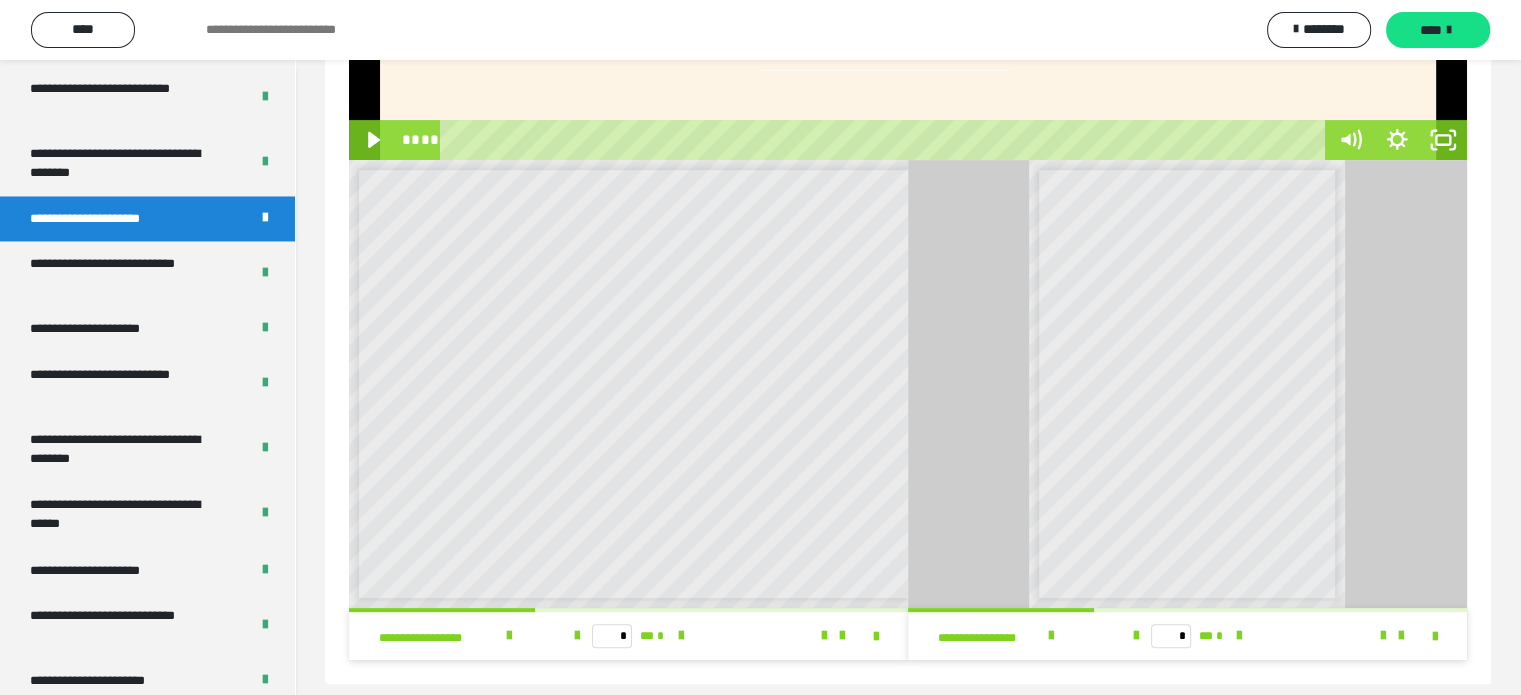 scroll, scrollTop: 593, scrollLeft: 0, axis: vertical 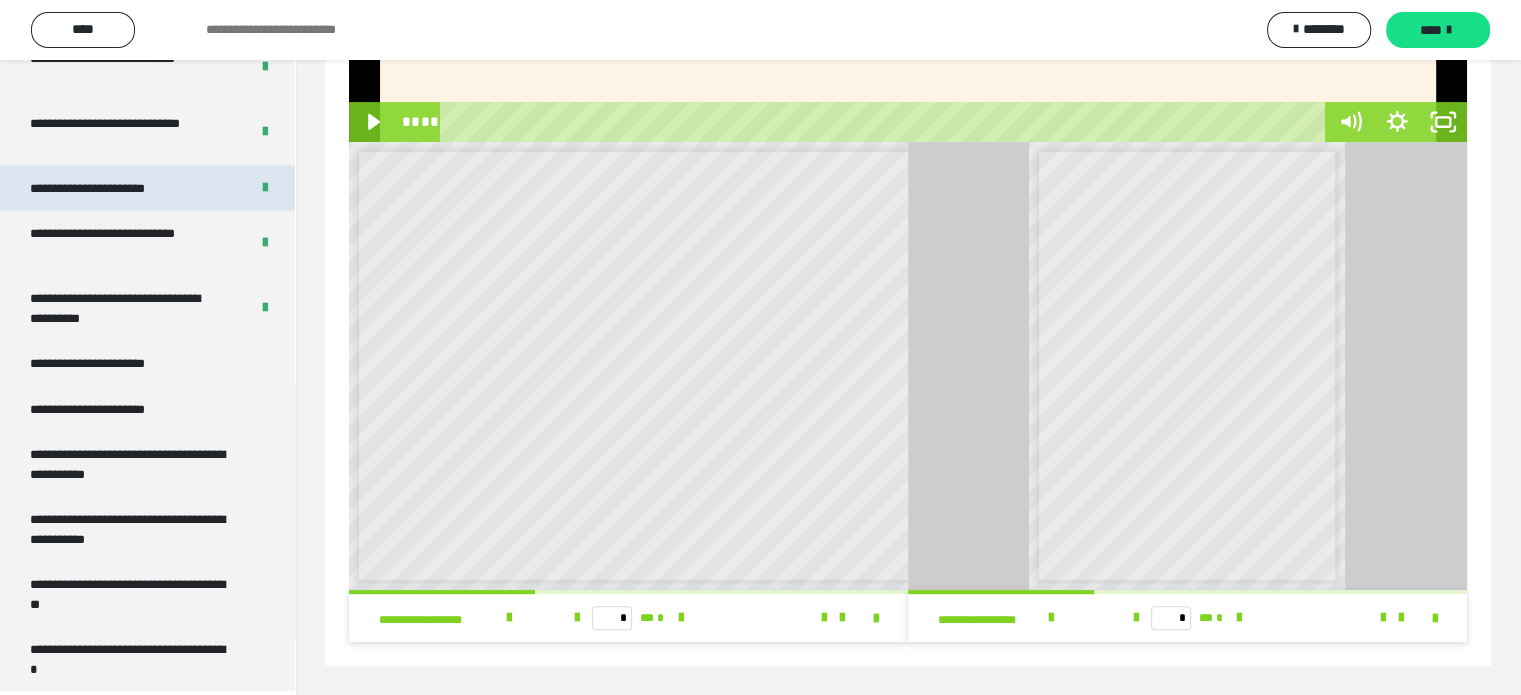 click on "**********" at bounding box center [109, 189] 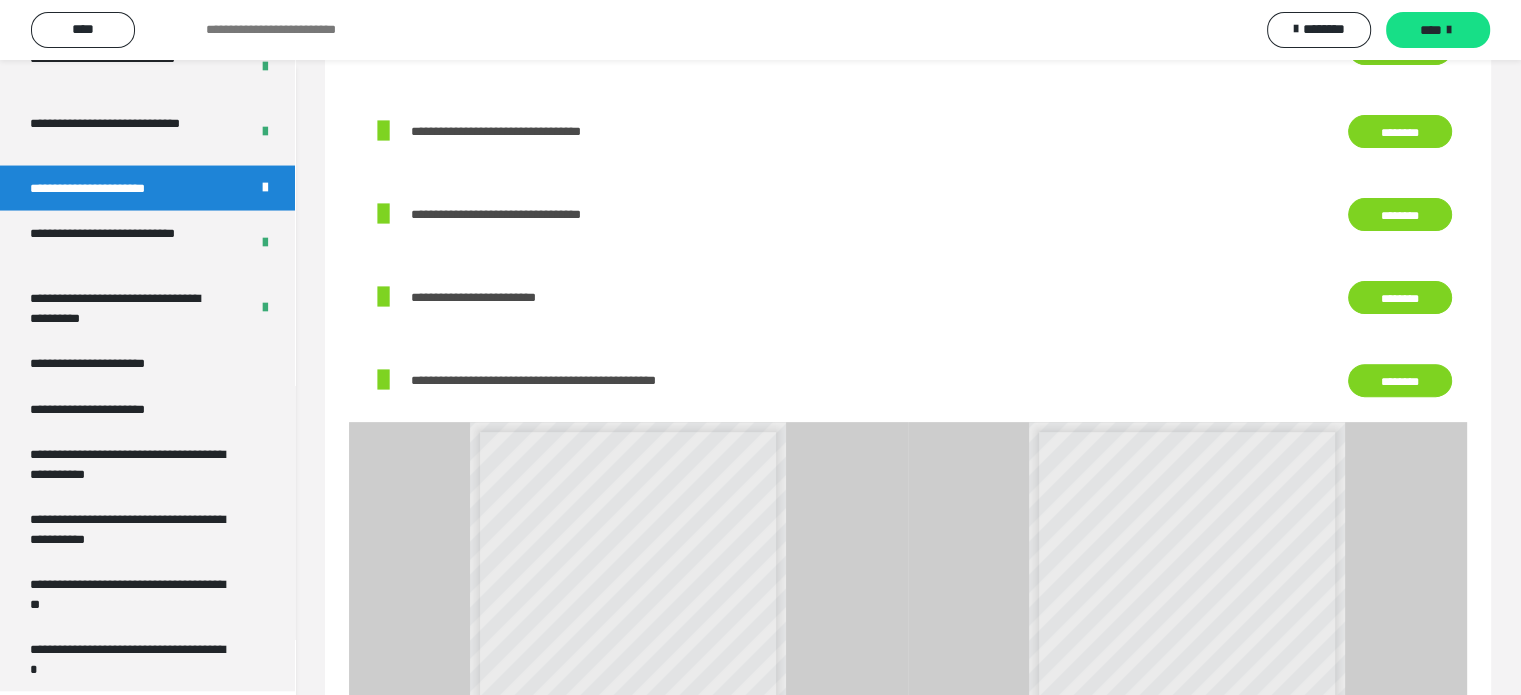 scroll, scrollTop: 677, scrollLeft: 0, axis: vertical 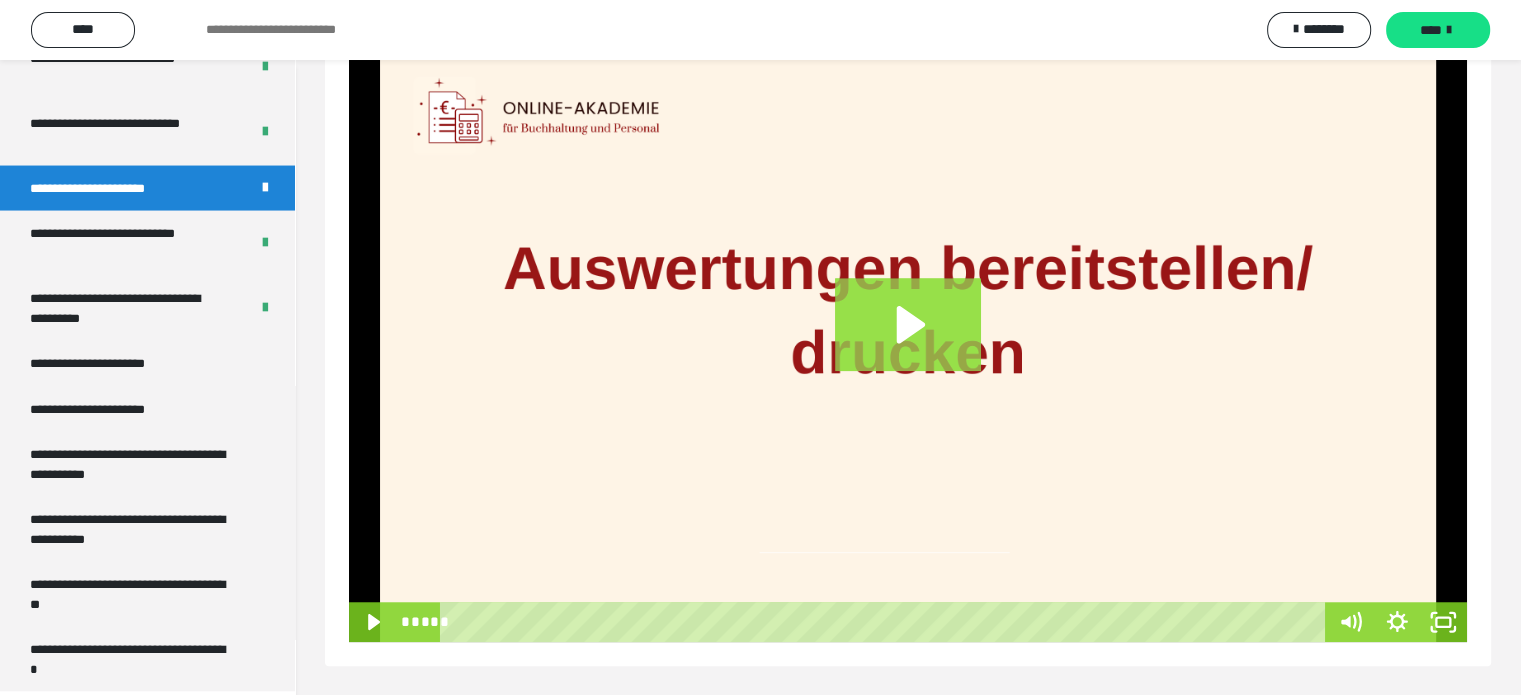 click 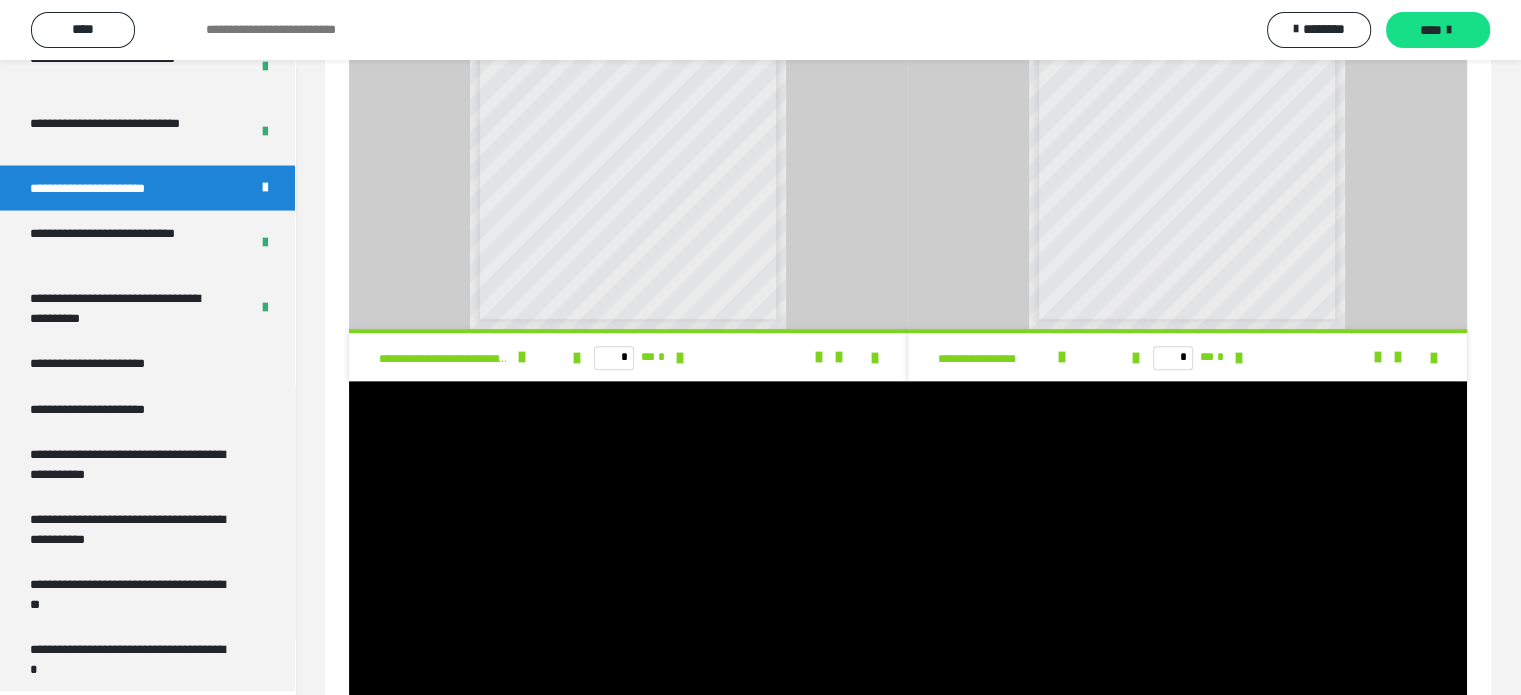 scroll, scrollTop: 1508, scrollLeft: 0, axis: vertical 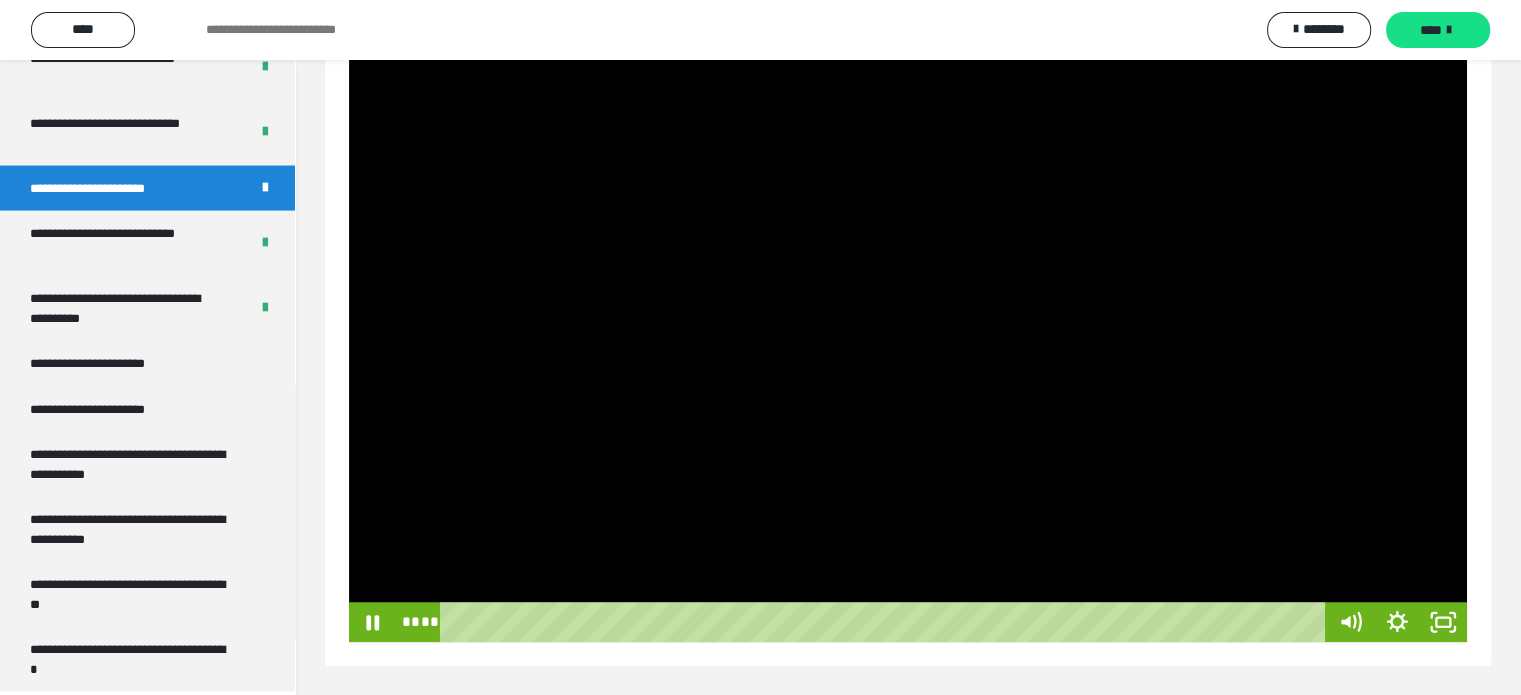 click at bounding box center [908, 345] 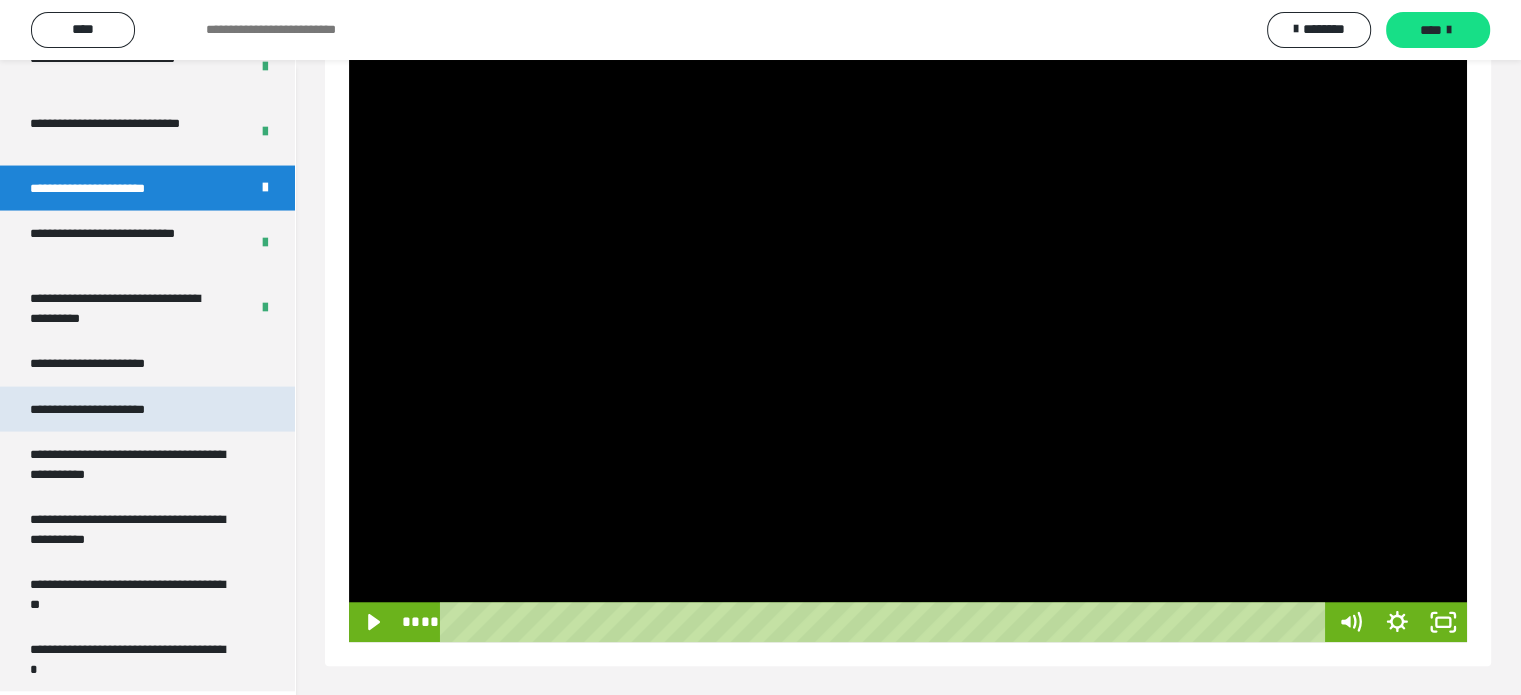 click on "**********" at bounding box center [111, 410] 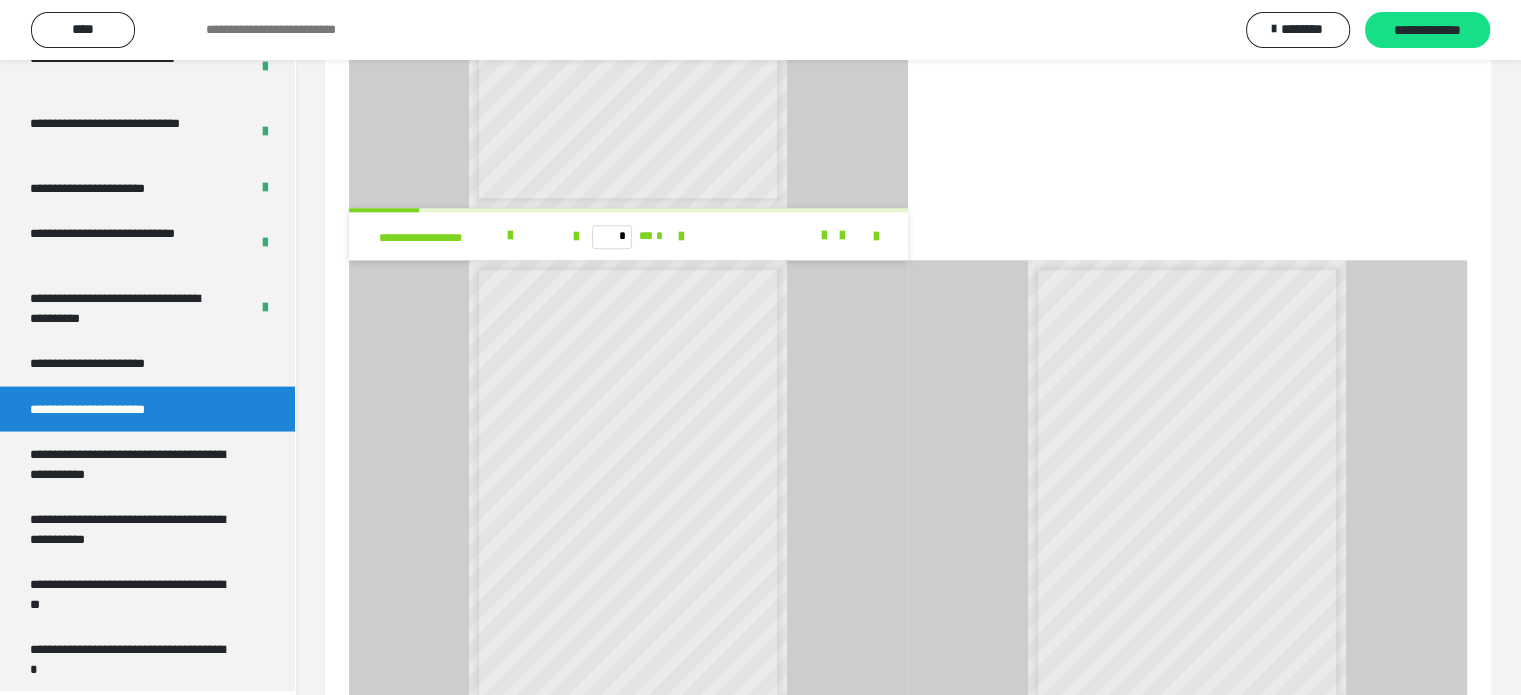 scroll, scrollTop: 2208, scrollLeft: 0, axis: vertical 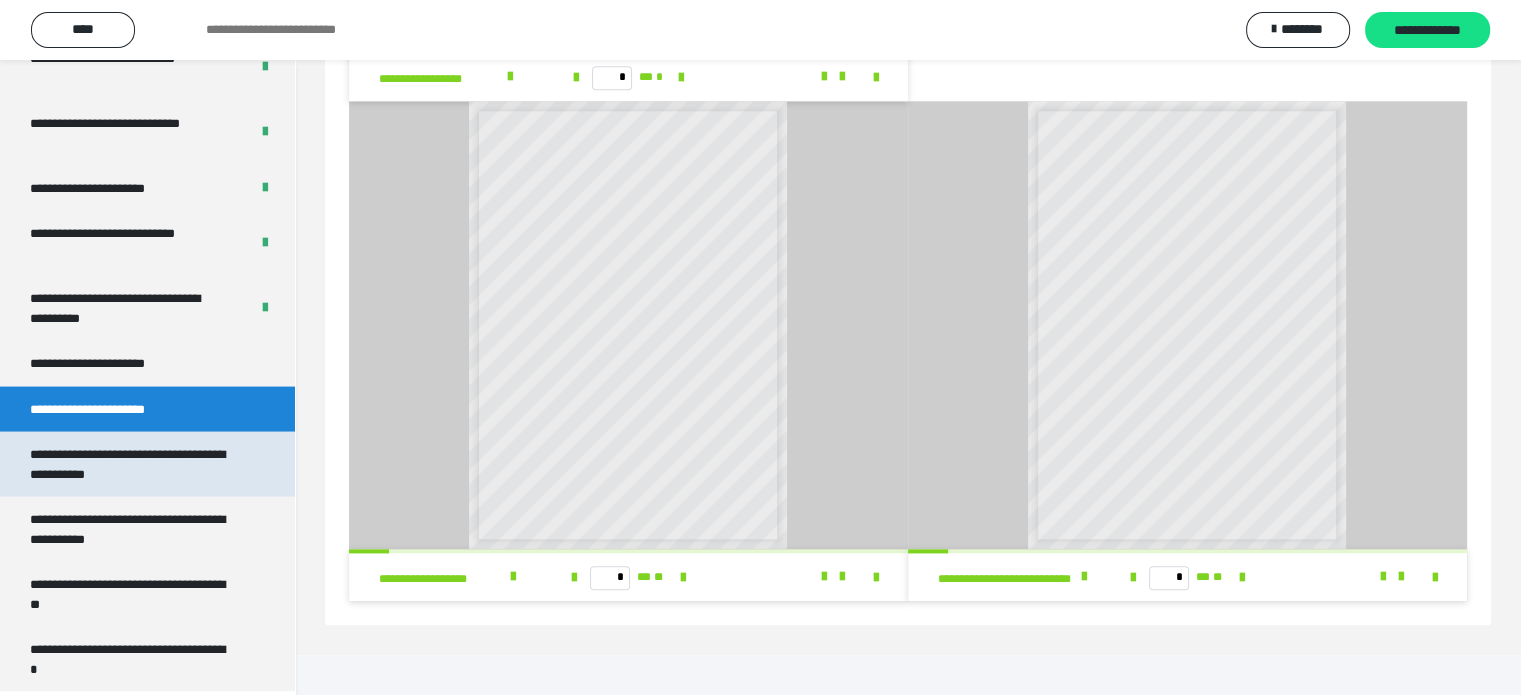 click on "**********" at bounding box center [132, 464] 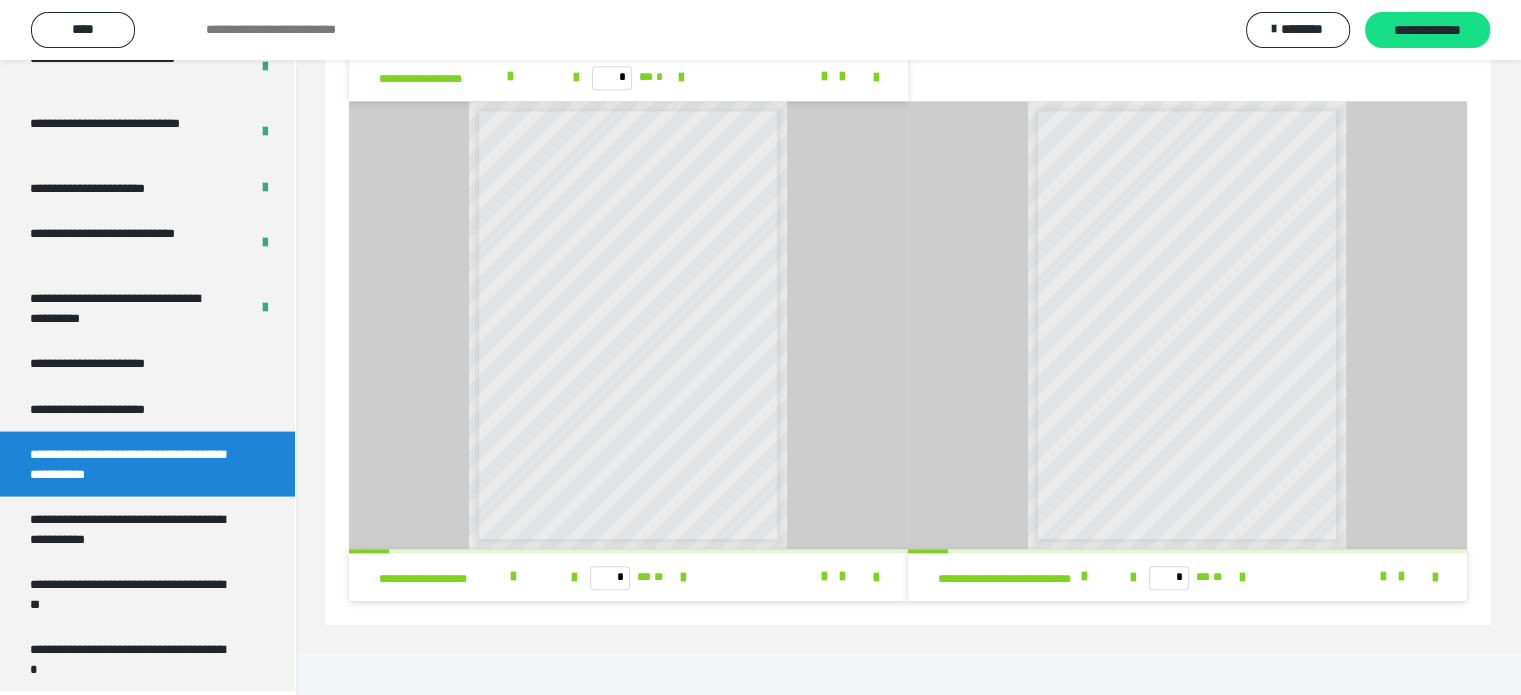scroll, scrollTop: 220, scrollLeft: 0, axis: vertical 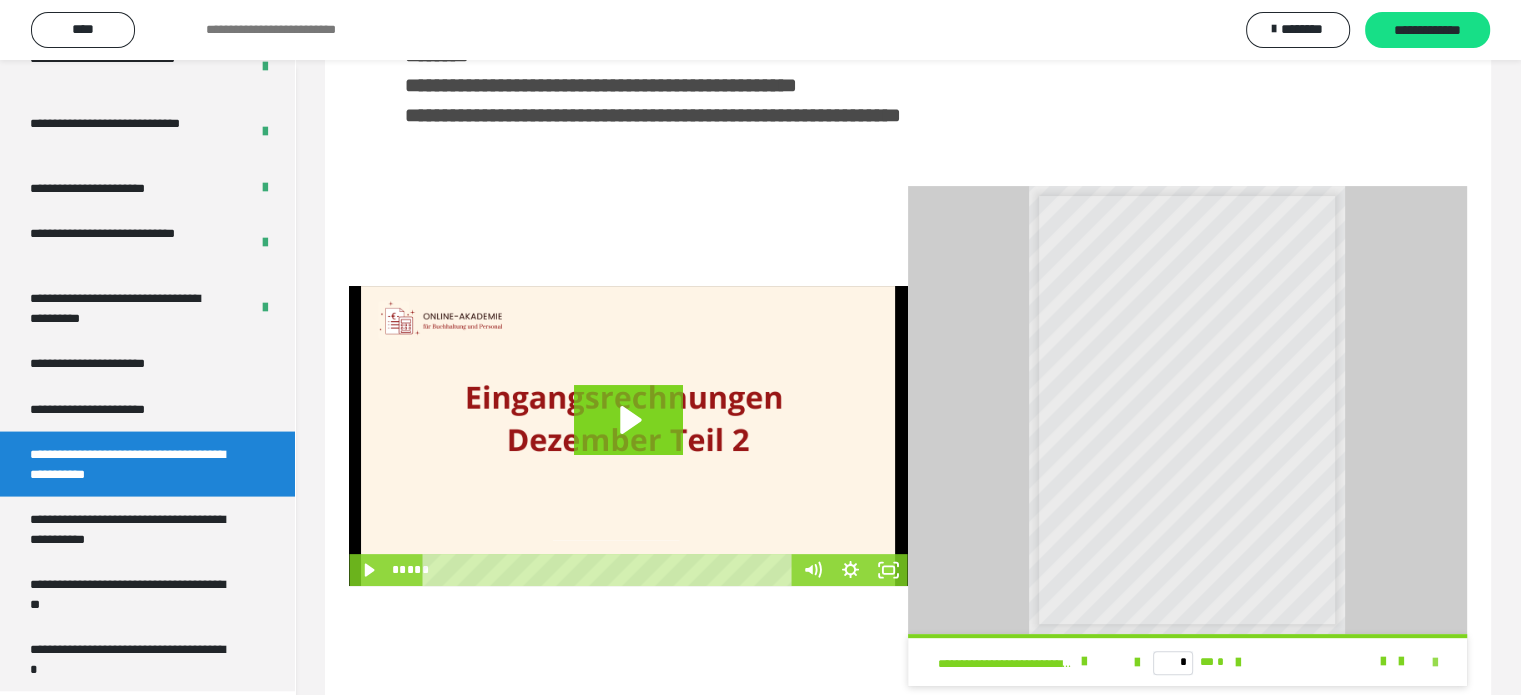 click at bounding box center (1435, 663) 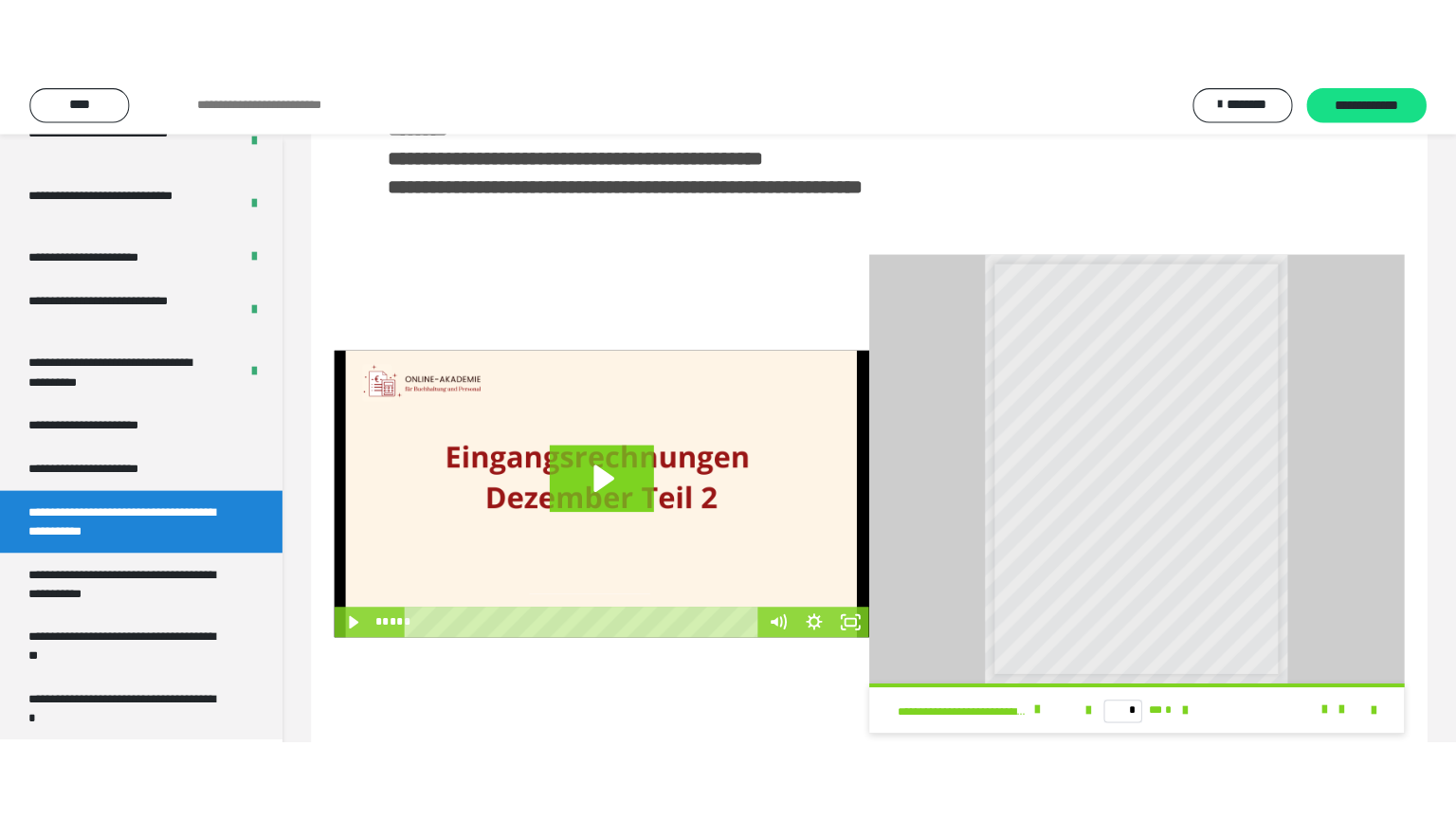 scroll, scrollTop: 334, scrollLeft: 0, axis: vertical 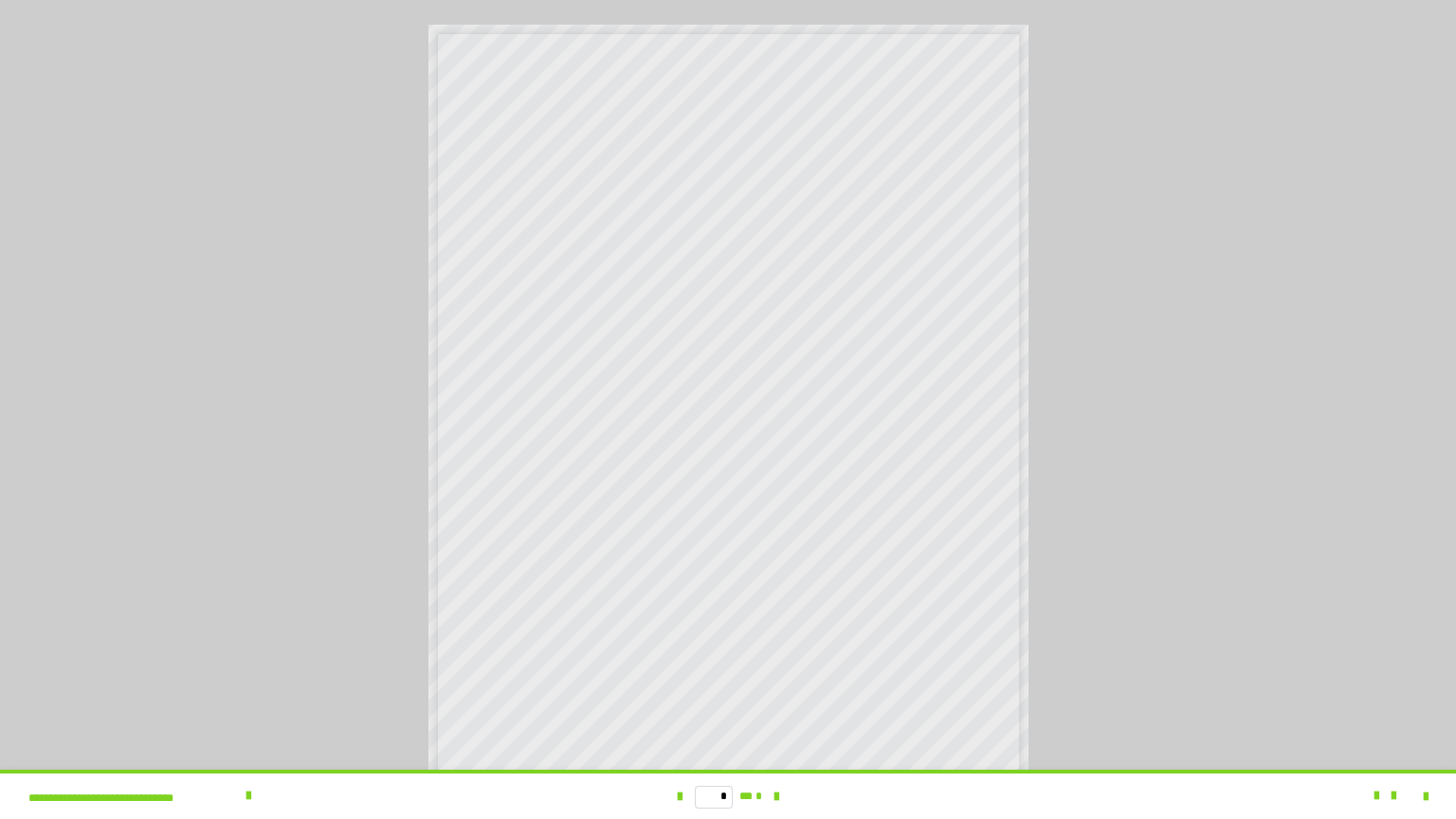 click at bounding box center (728, 410) 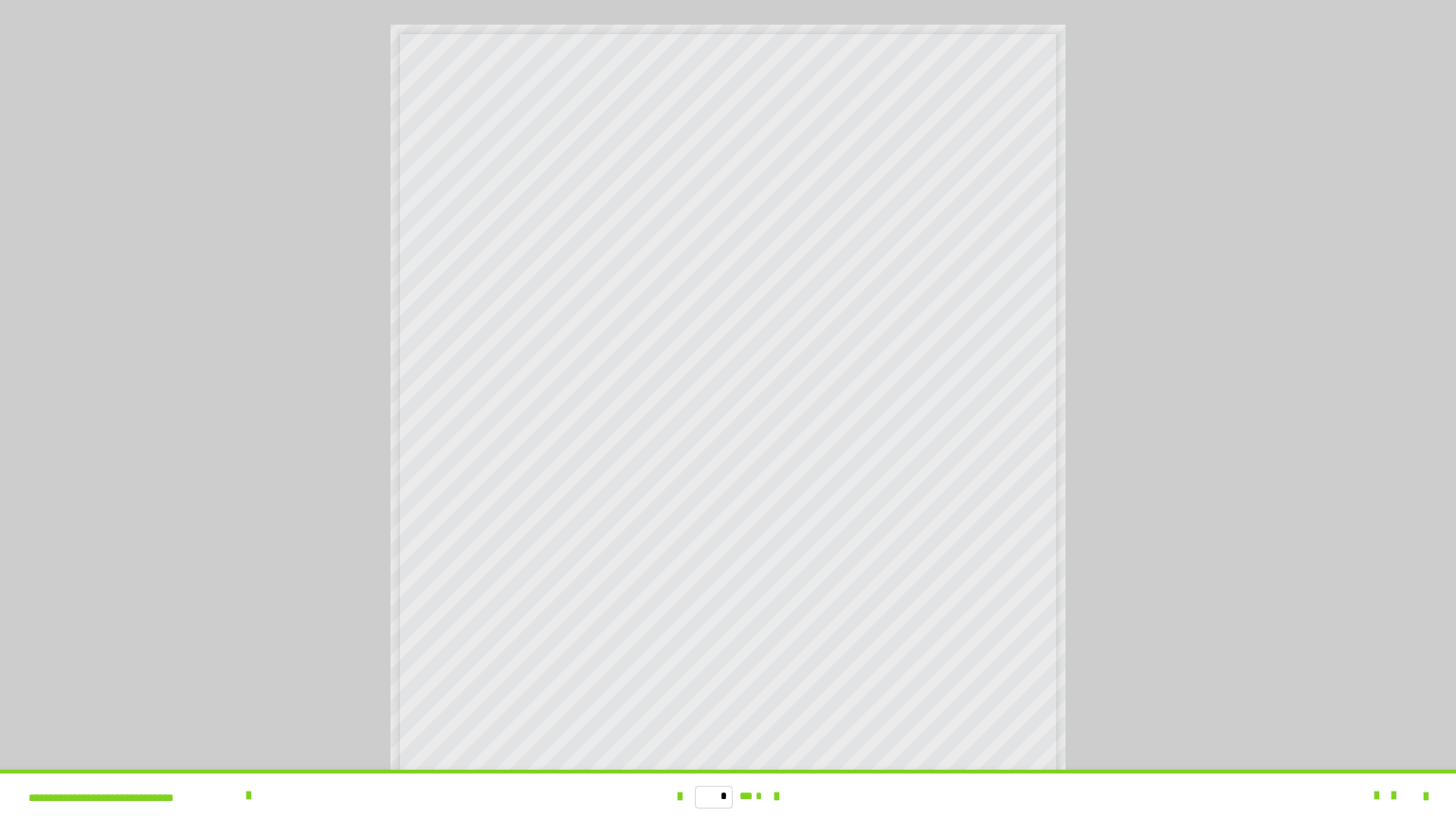 click at bounding box center [728, 410] 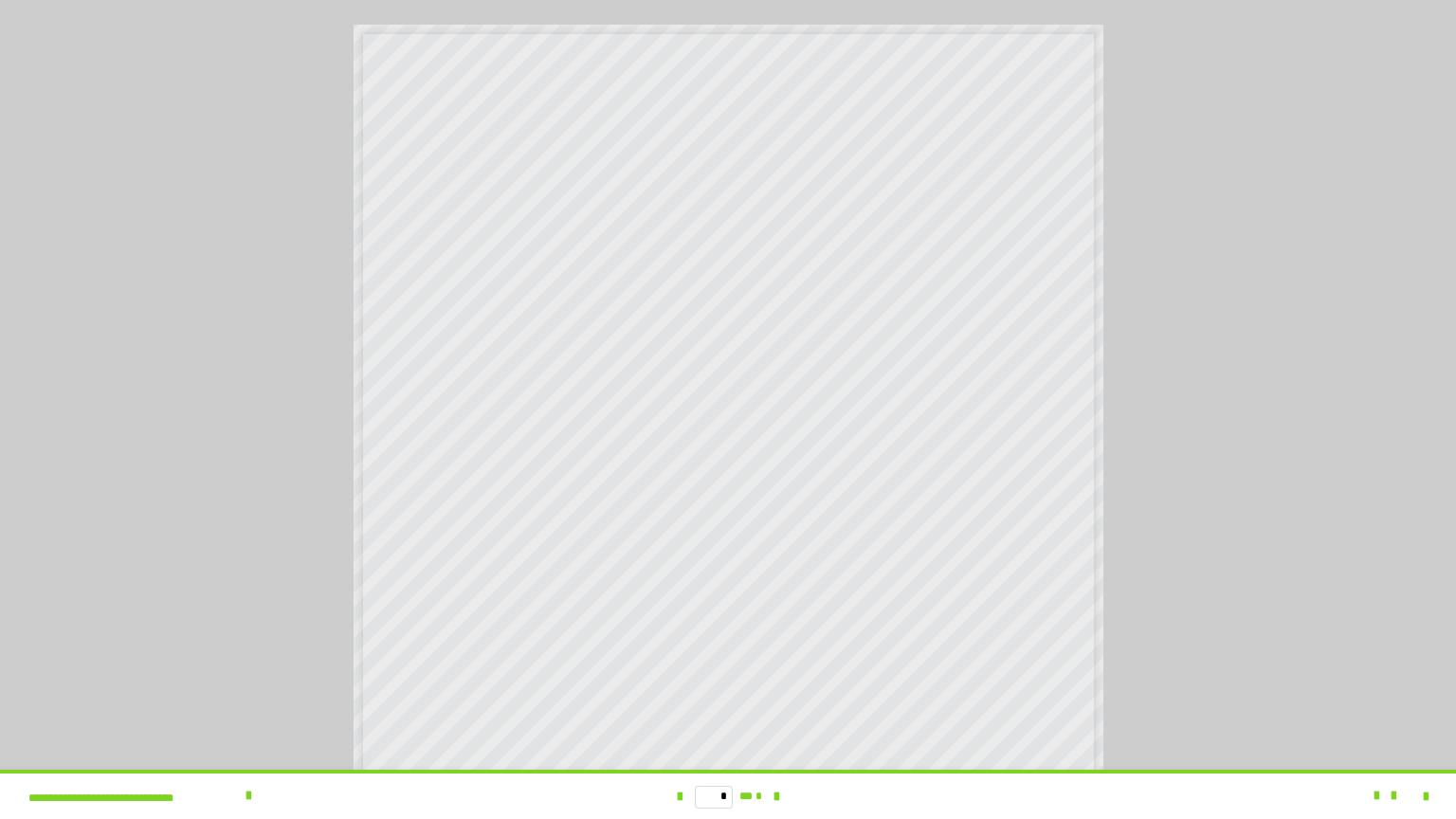 click at bounding box center (728, 410) 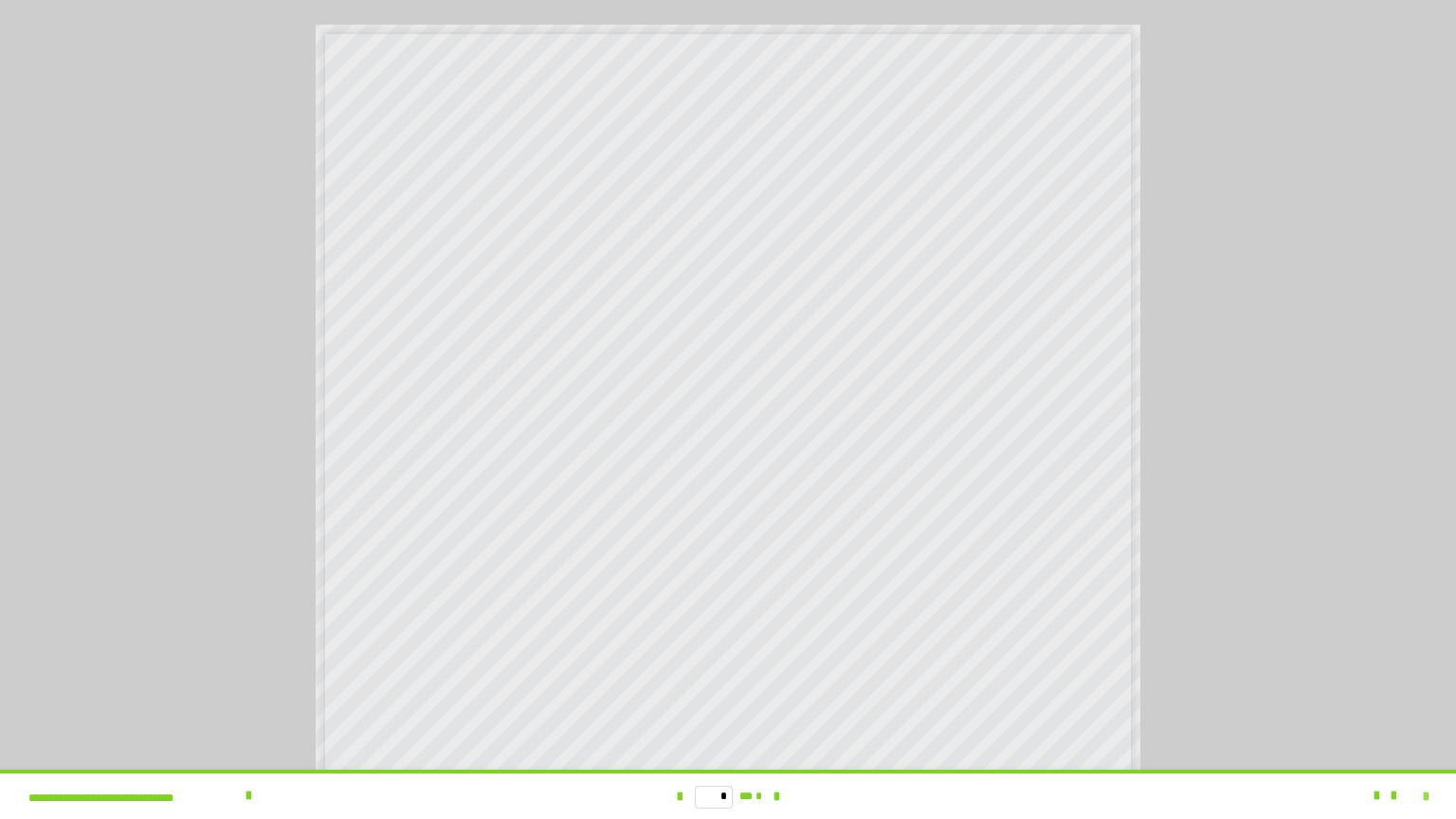 click at bounding box center [1426, 797] 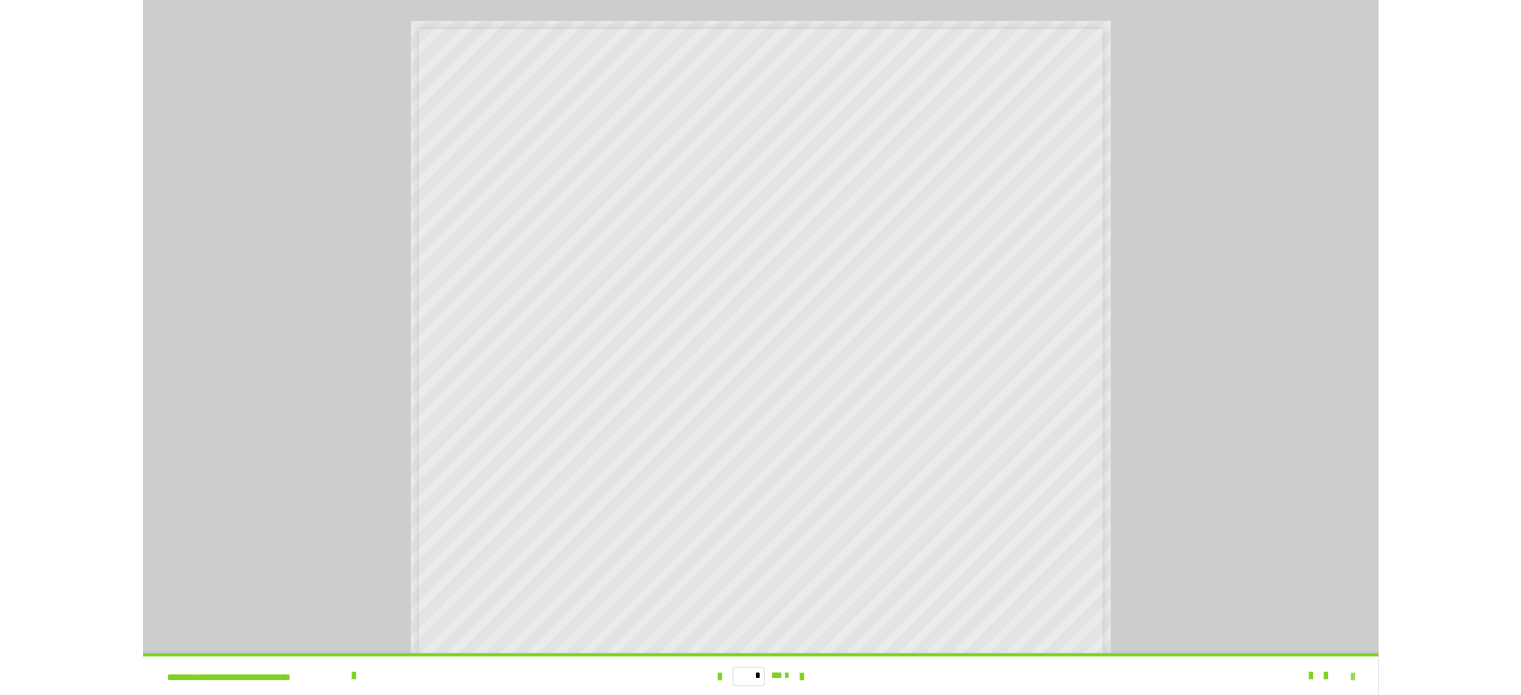scroll, scrollTop: 3992, scrollLeft: 0, axis: vertical 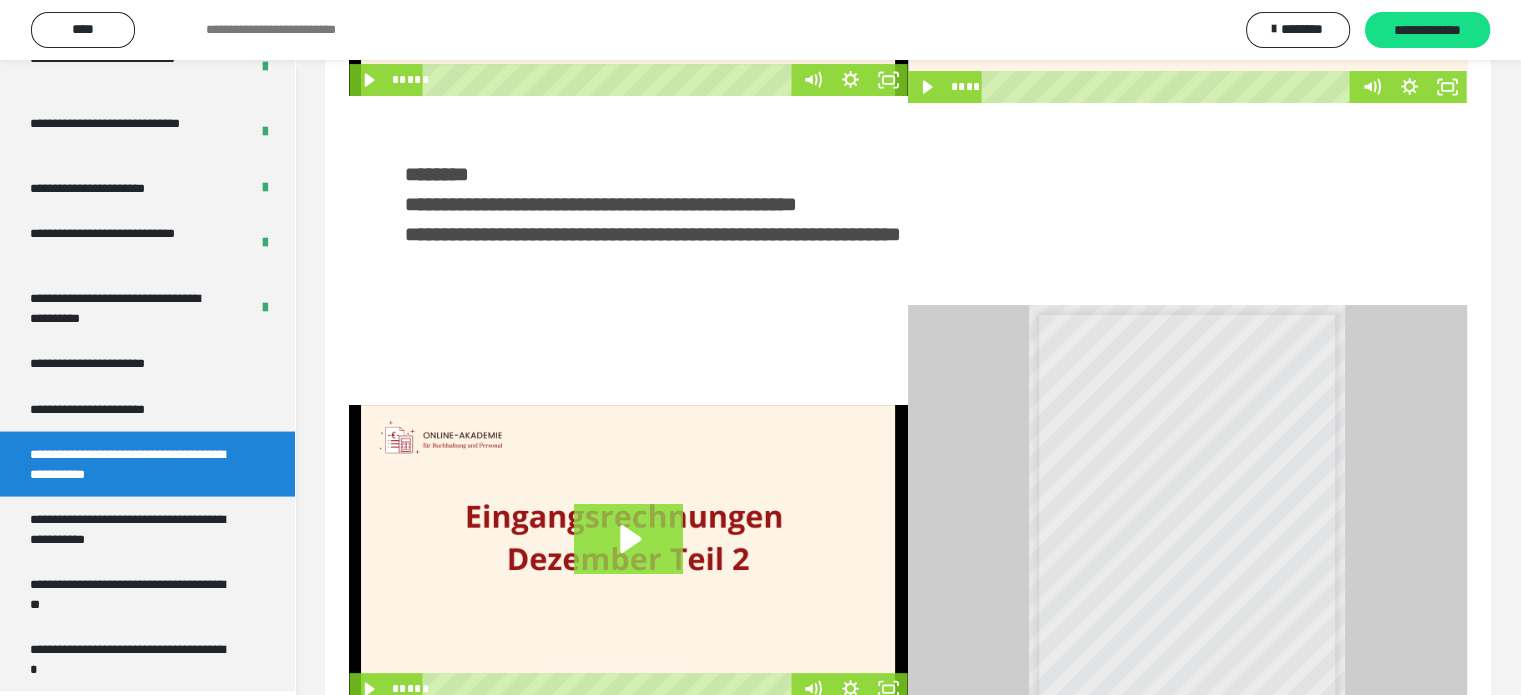 click 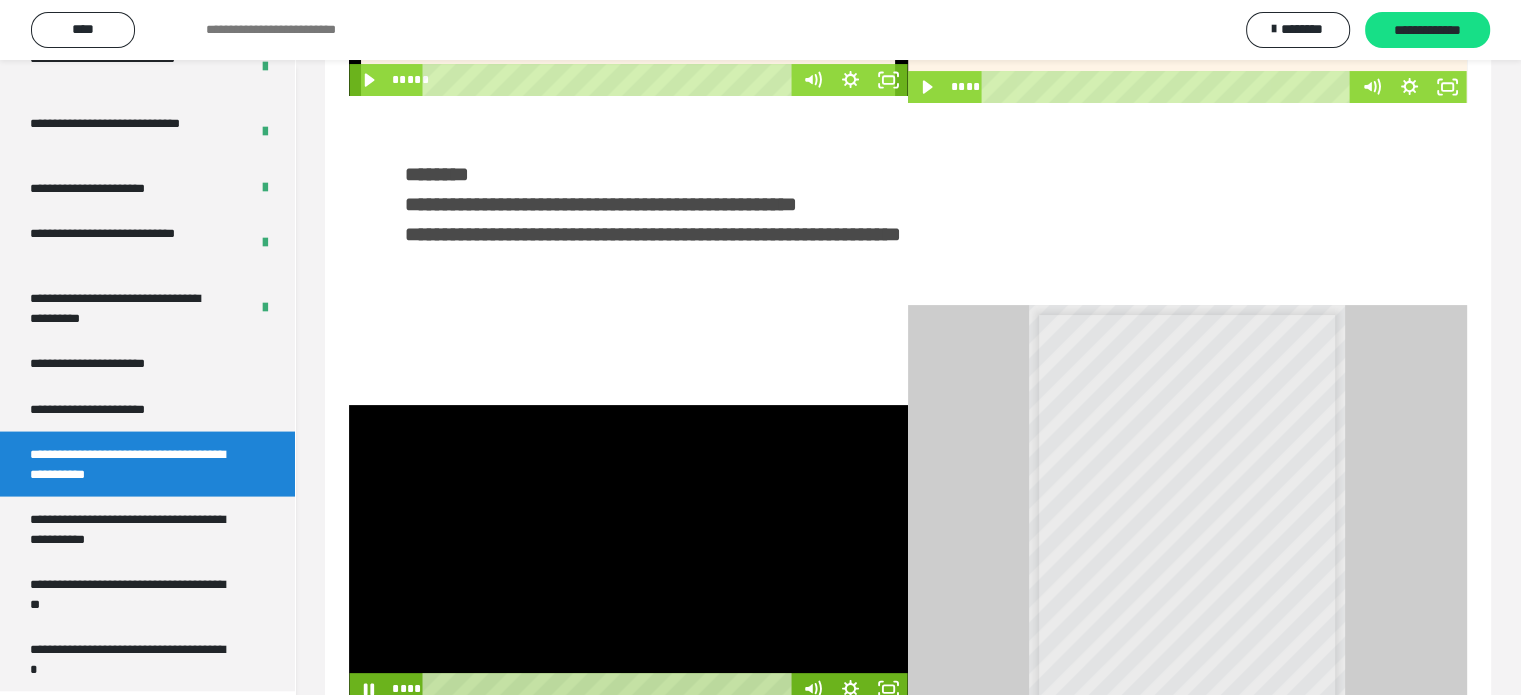 scroll, scrollTop: 516, scrollLeft: 0, axis: vertical 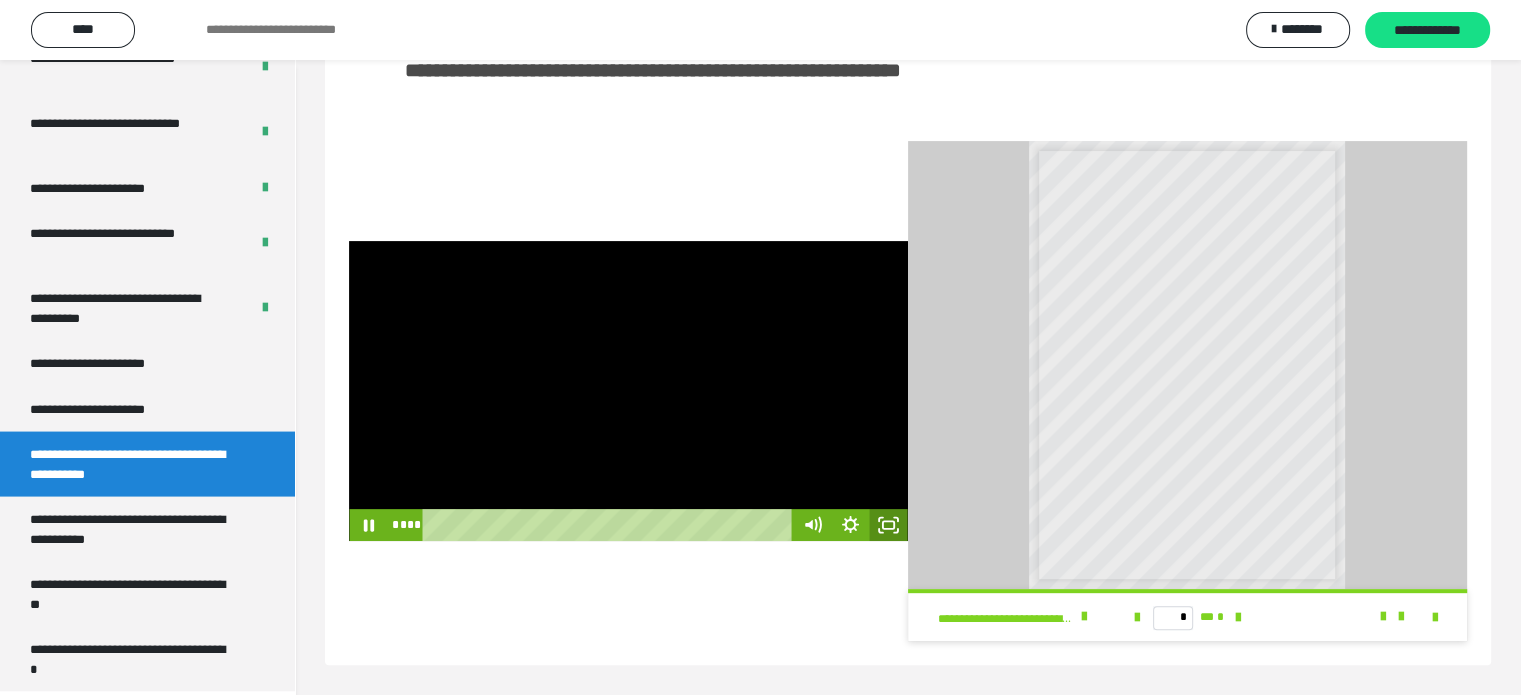 click 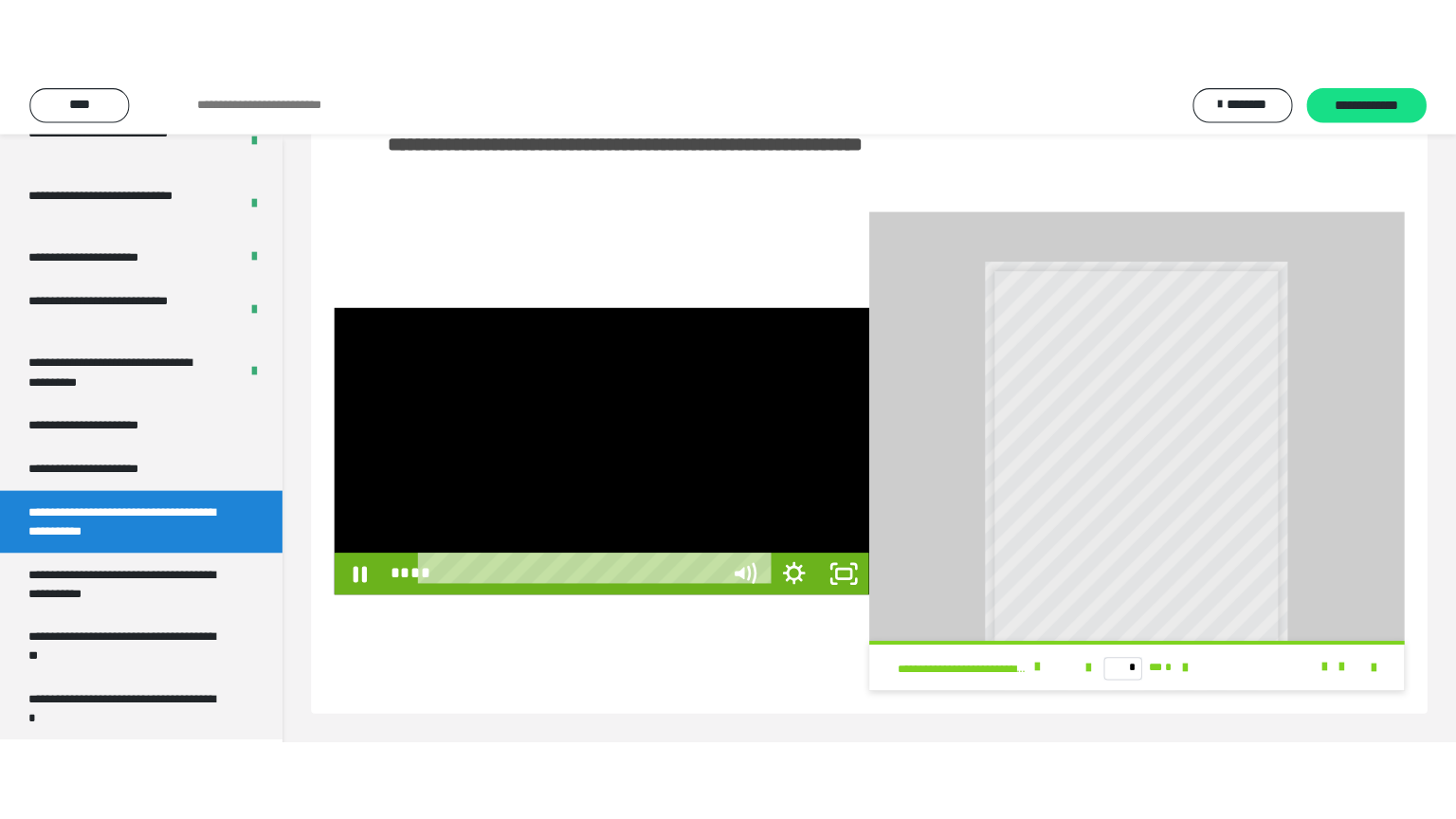 scroll, scrollTop: 334, scrollLeft: 0, axis: vertical 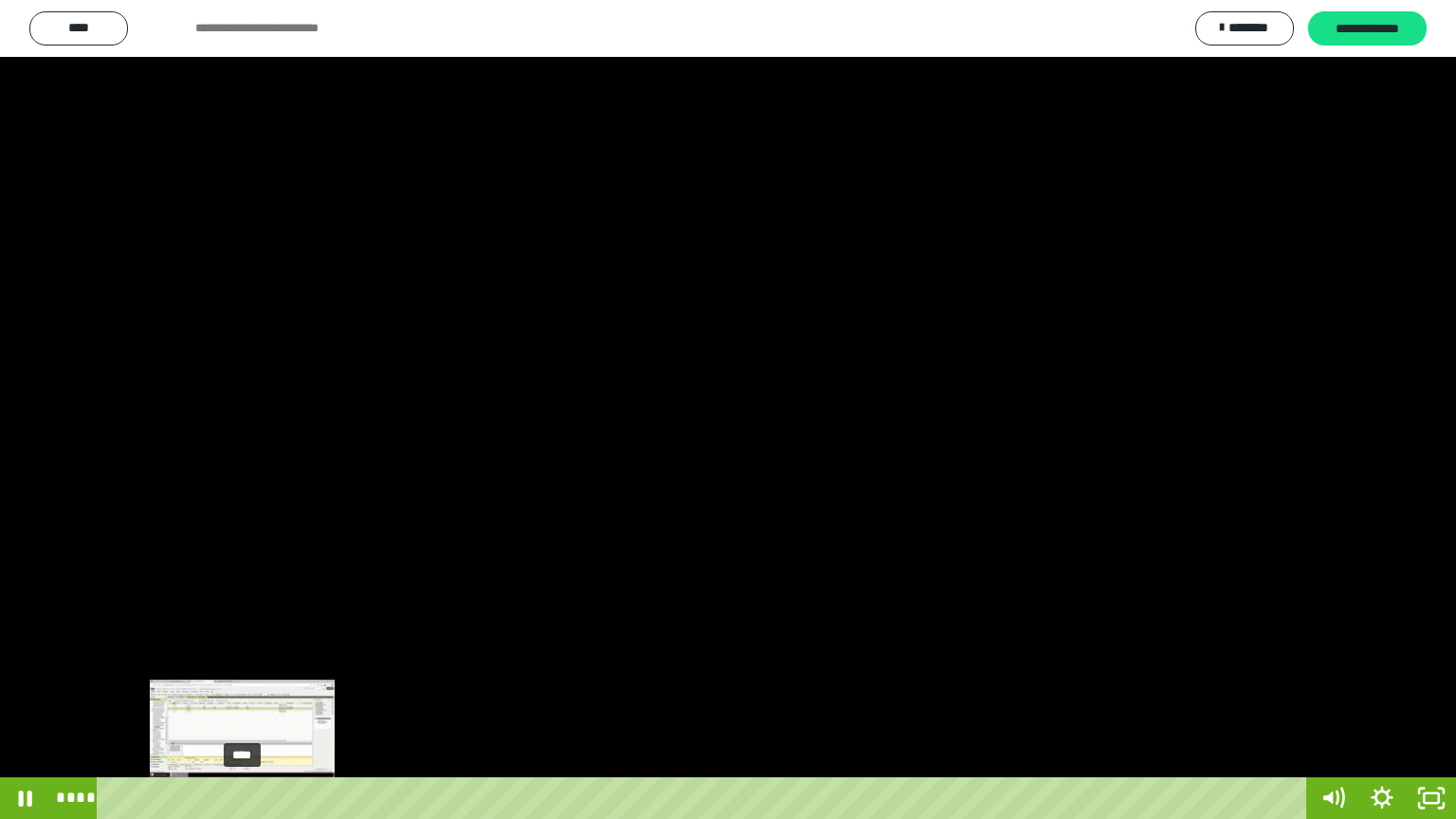 click on "****" at bounding box center [705, 798] 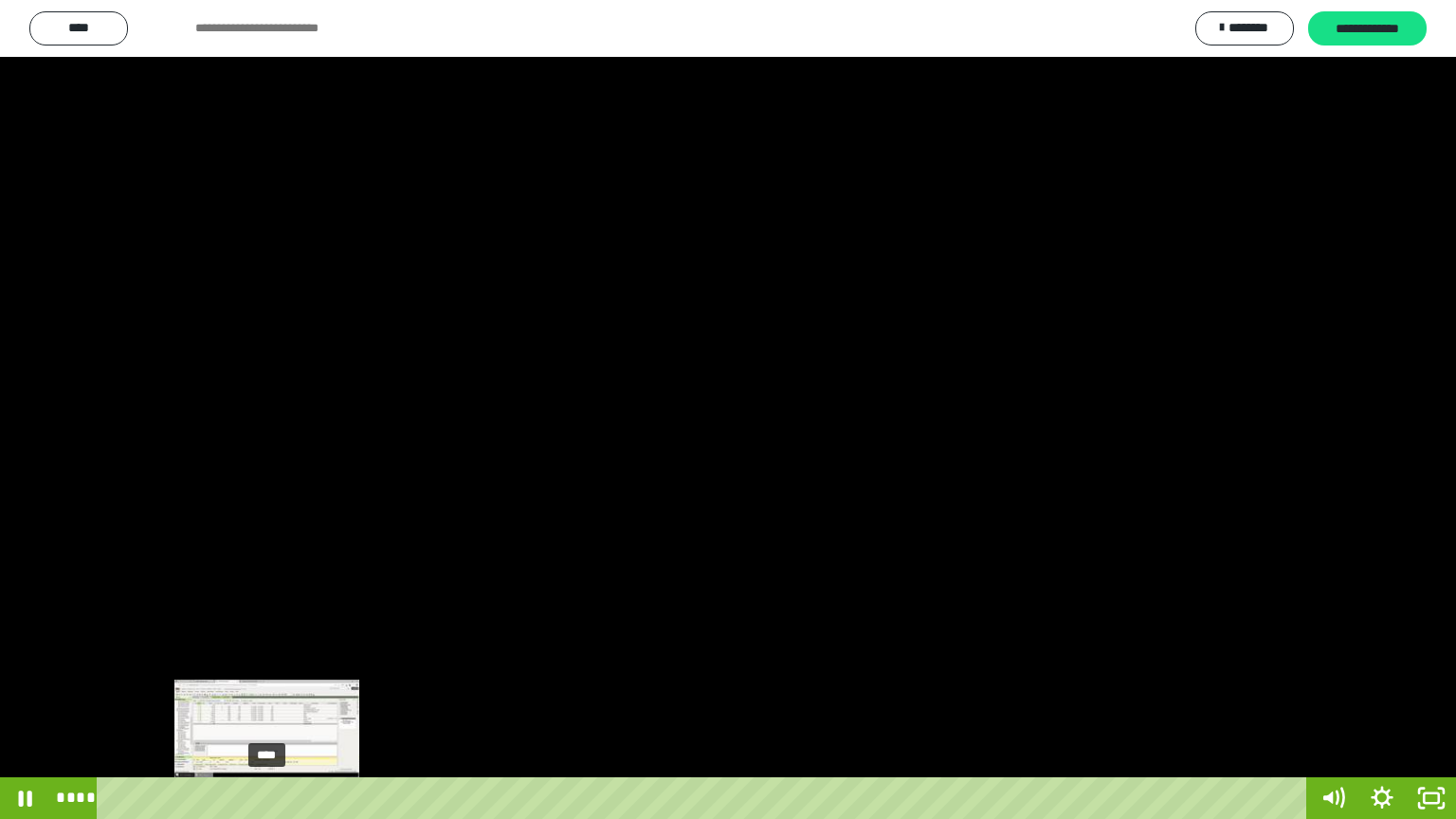 click on "****" at bounding box center [705, 798] 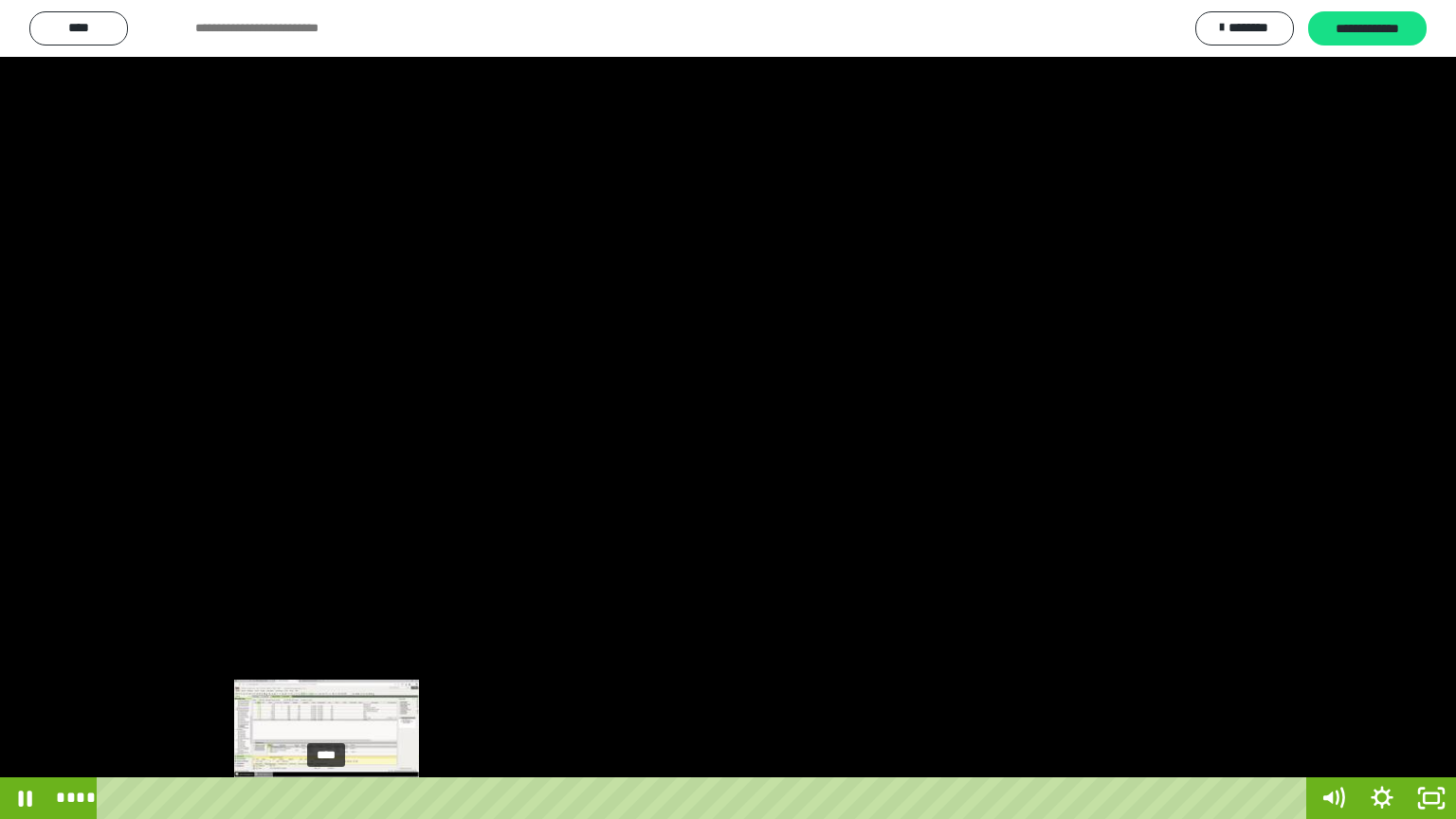 click on "****" at bounding box center [705, 798] 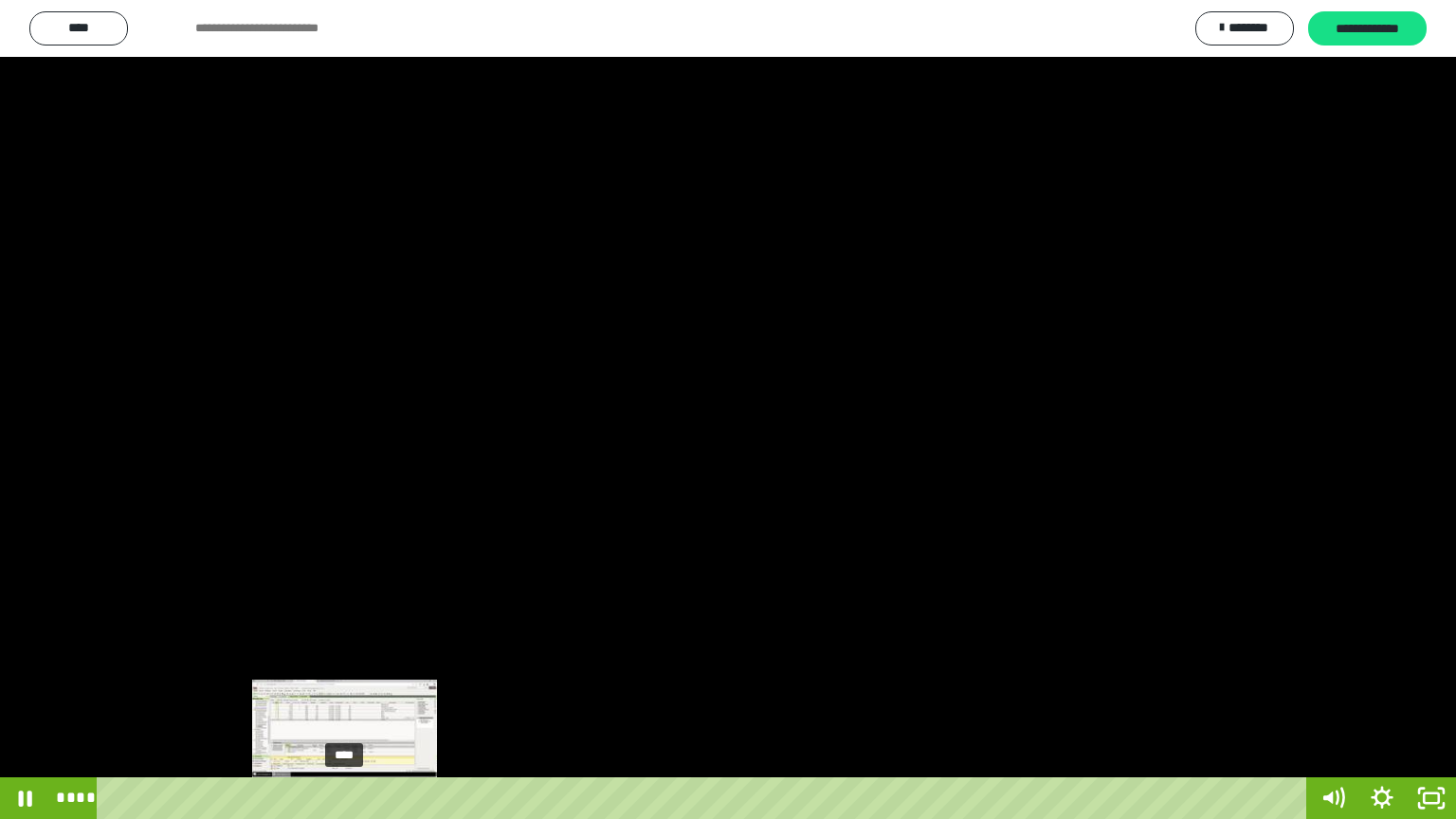 click on "****" at bounding box center (705, 798) 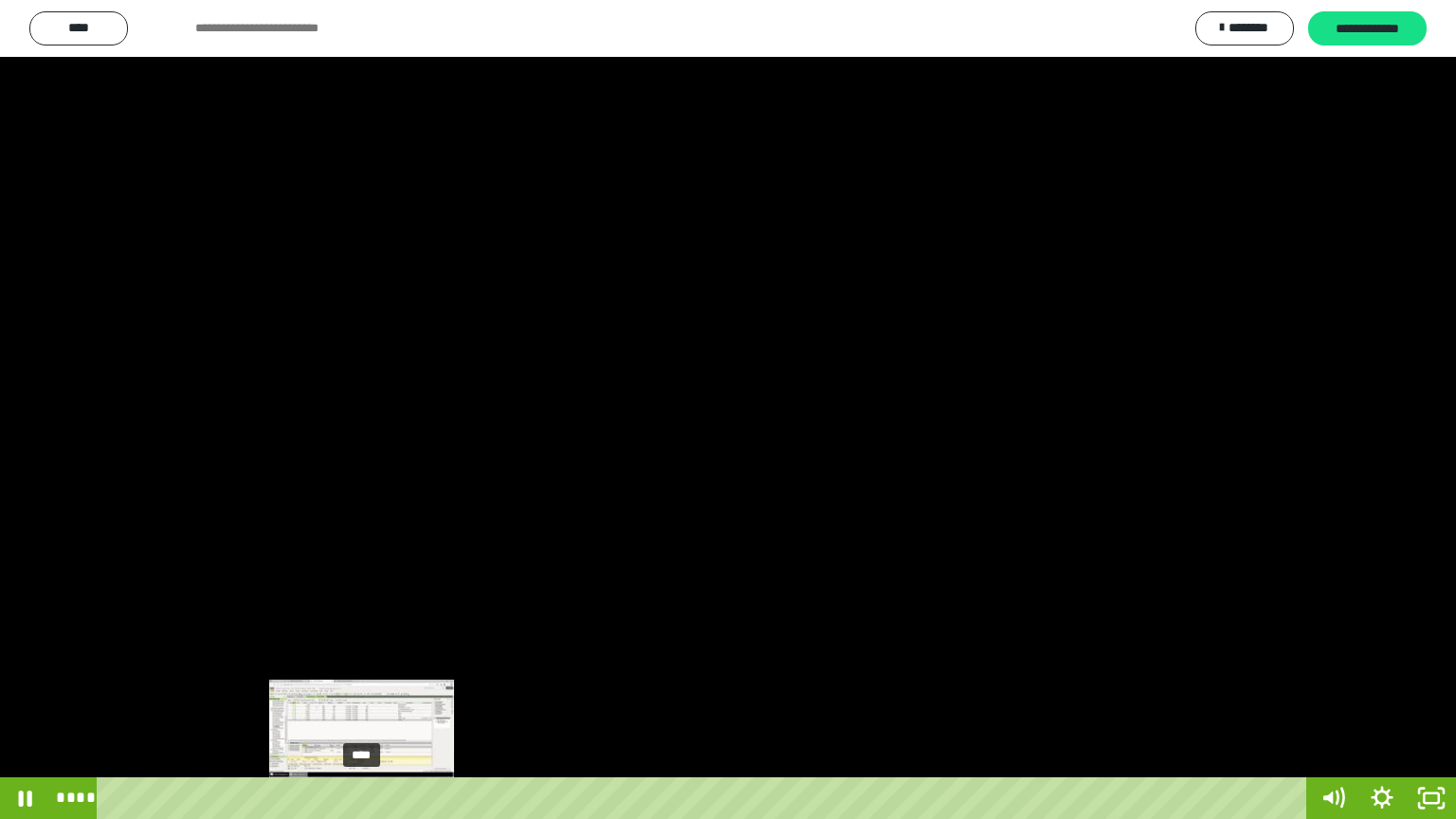 click on "****" at bounding box center [705, 798] 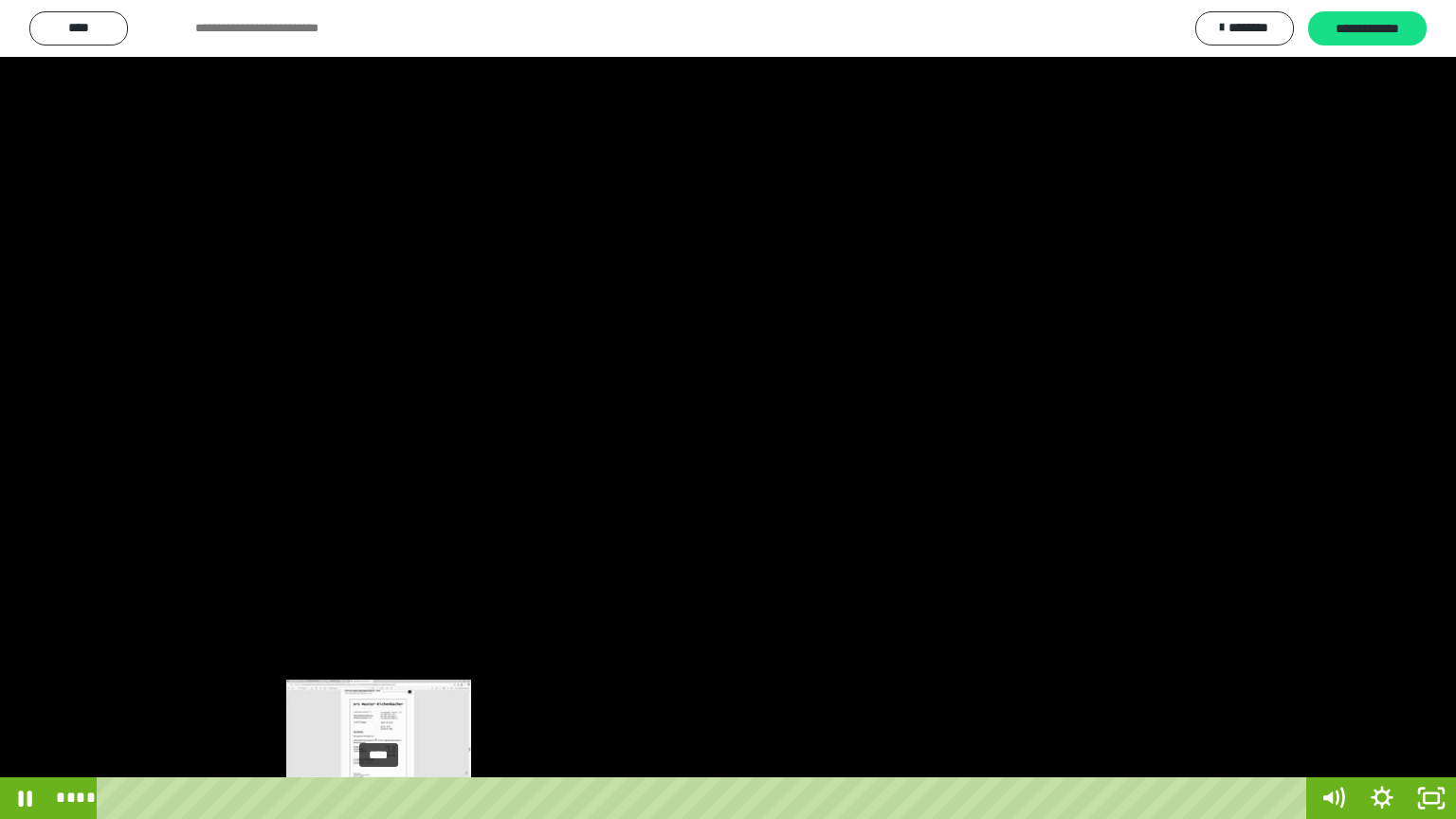 click on "****" at bounding box center [705, 798] 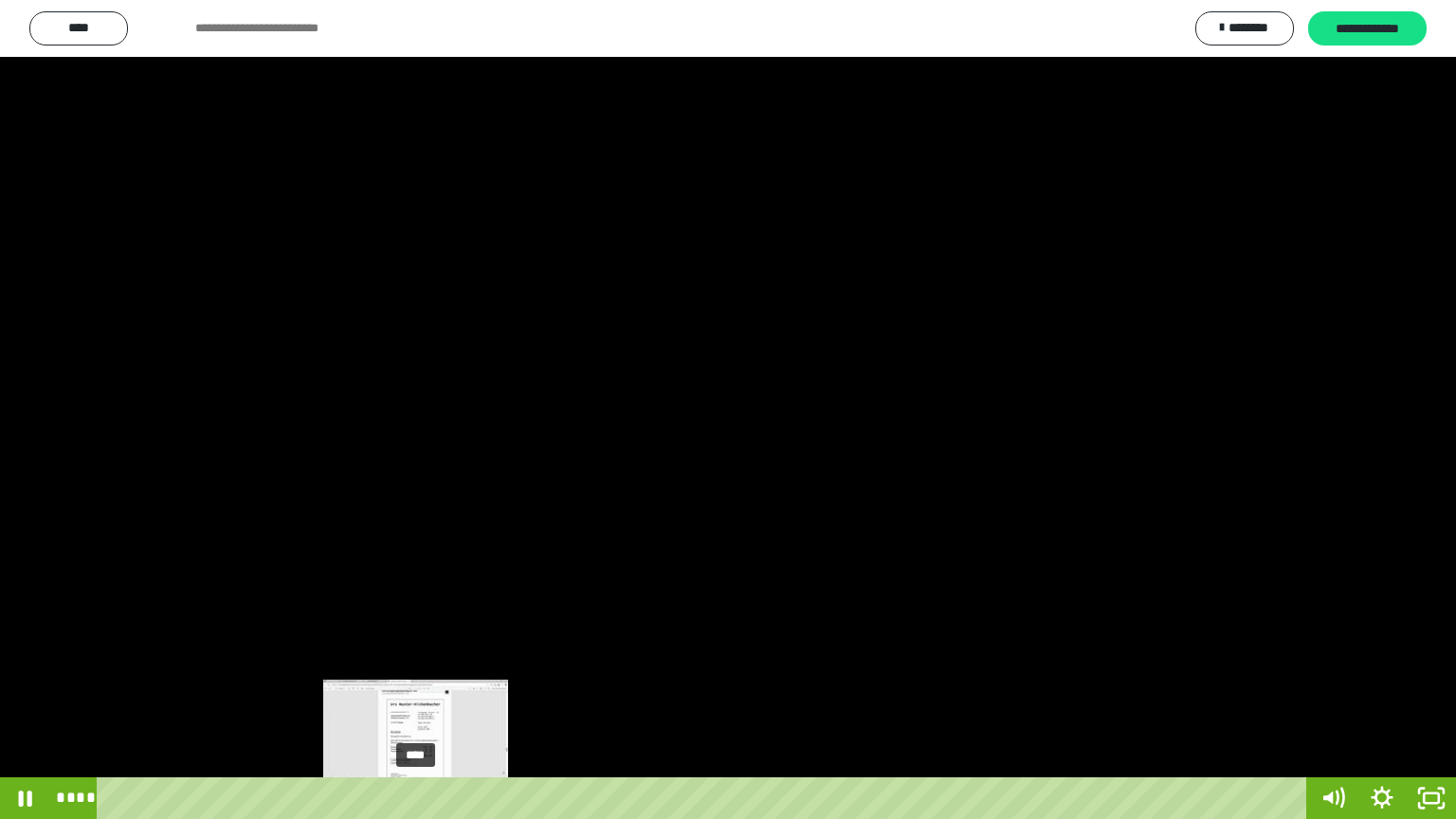 click on "****" at bounding box center (705, 798) 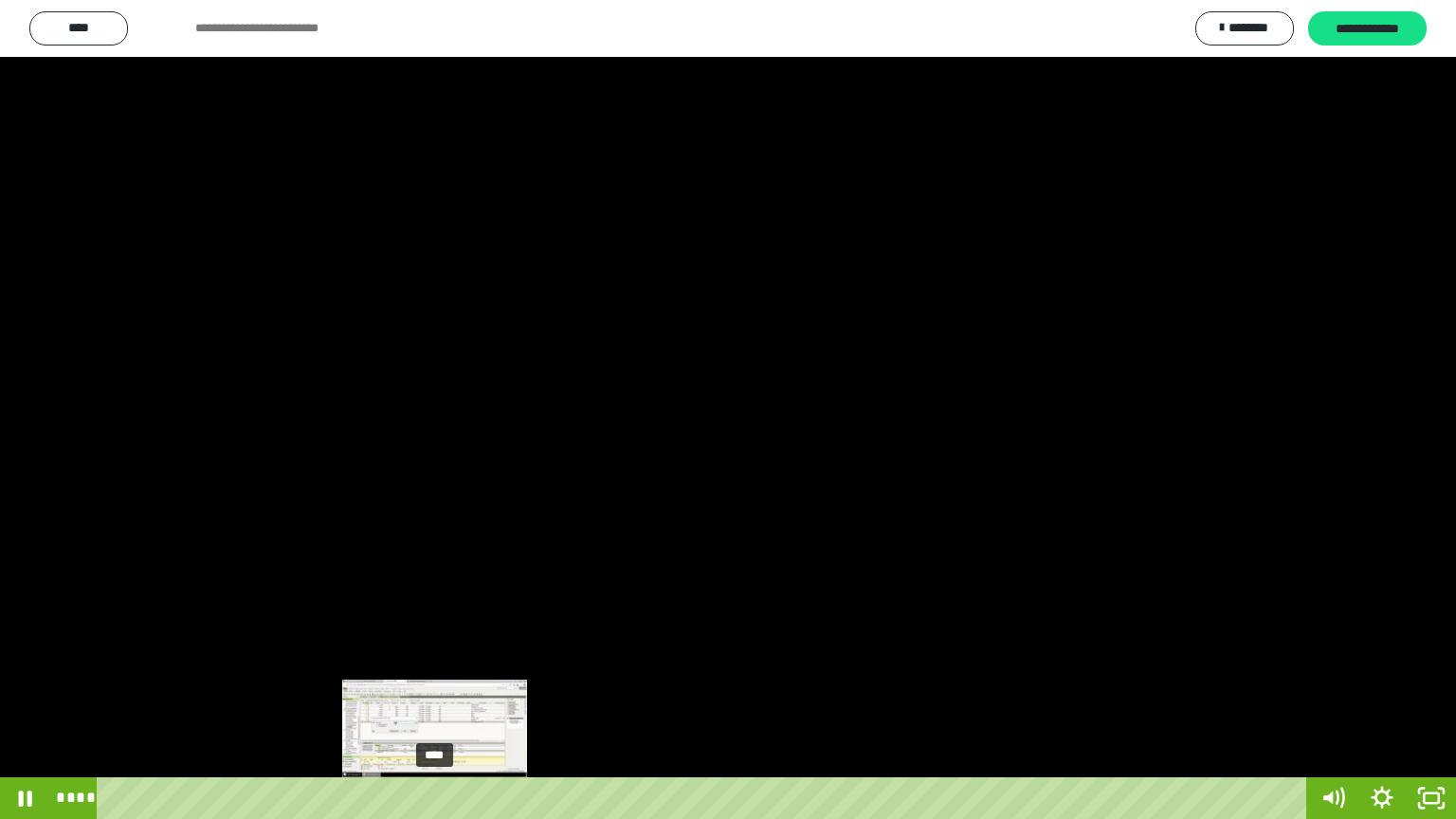 click on "****" at bounding box center [705, 798] 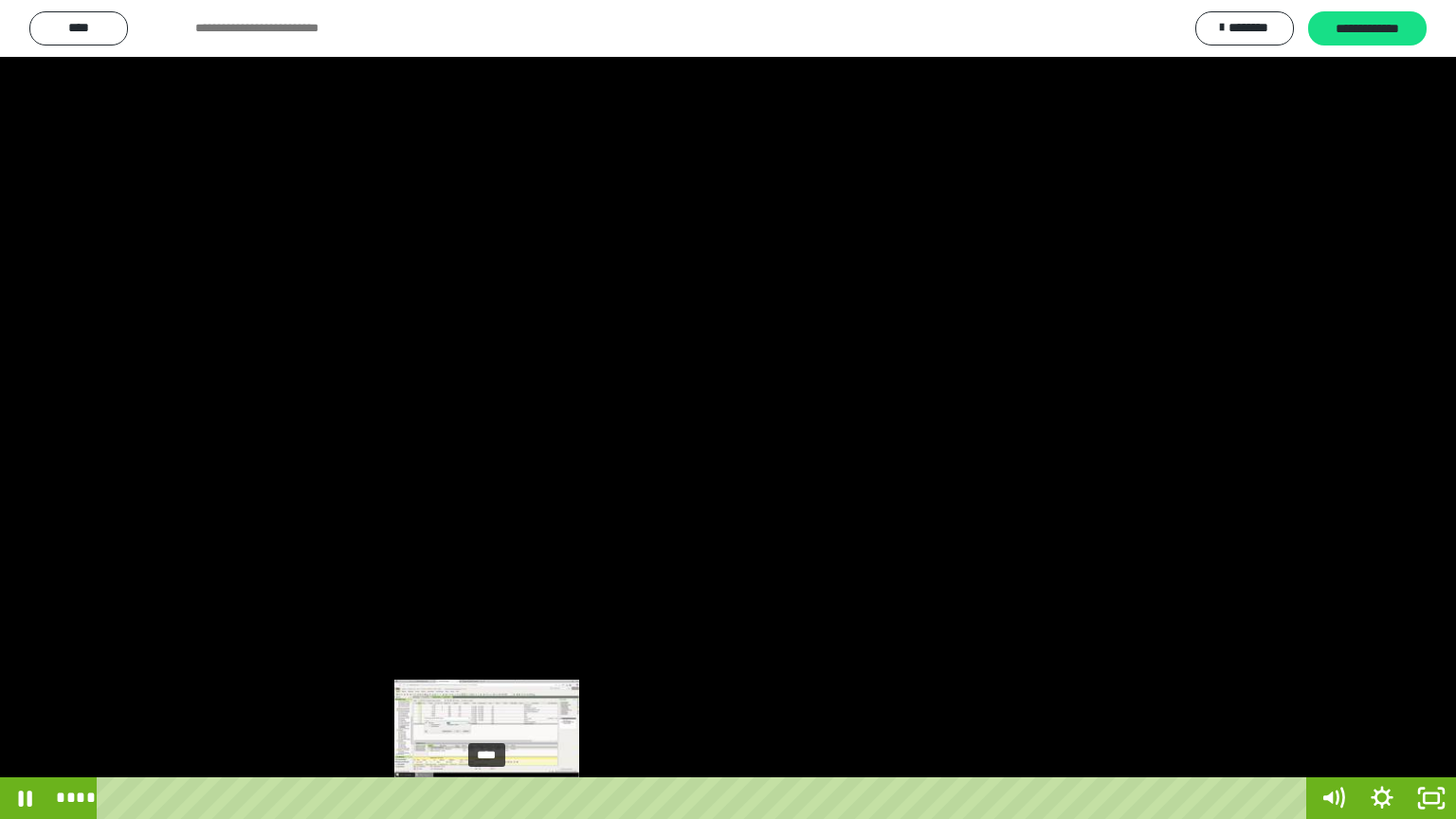click on "****" at bounding box center (705, 798) 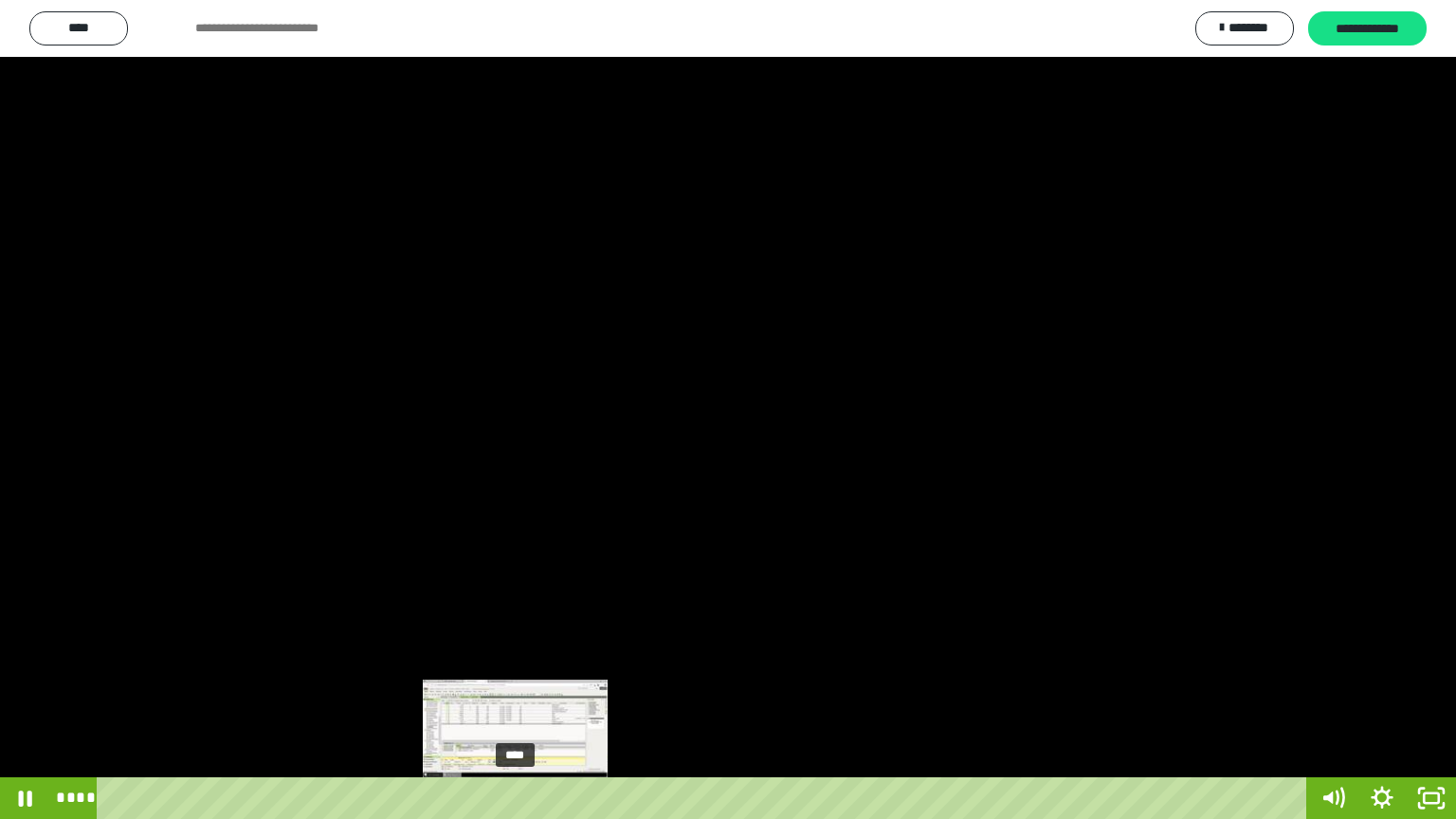 click on "****" at bounding box center (705, 798) 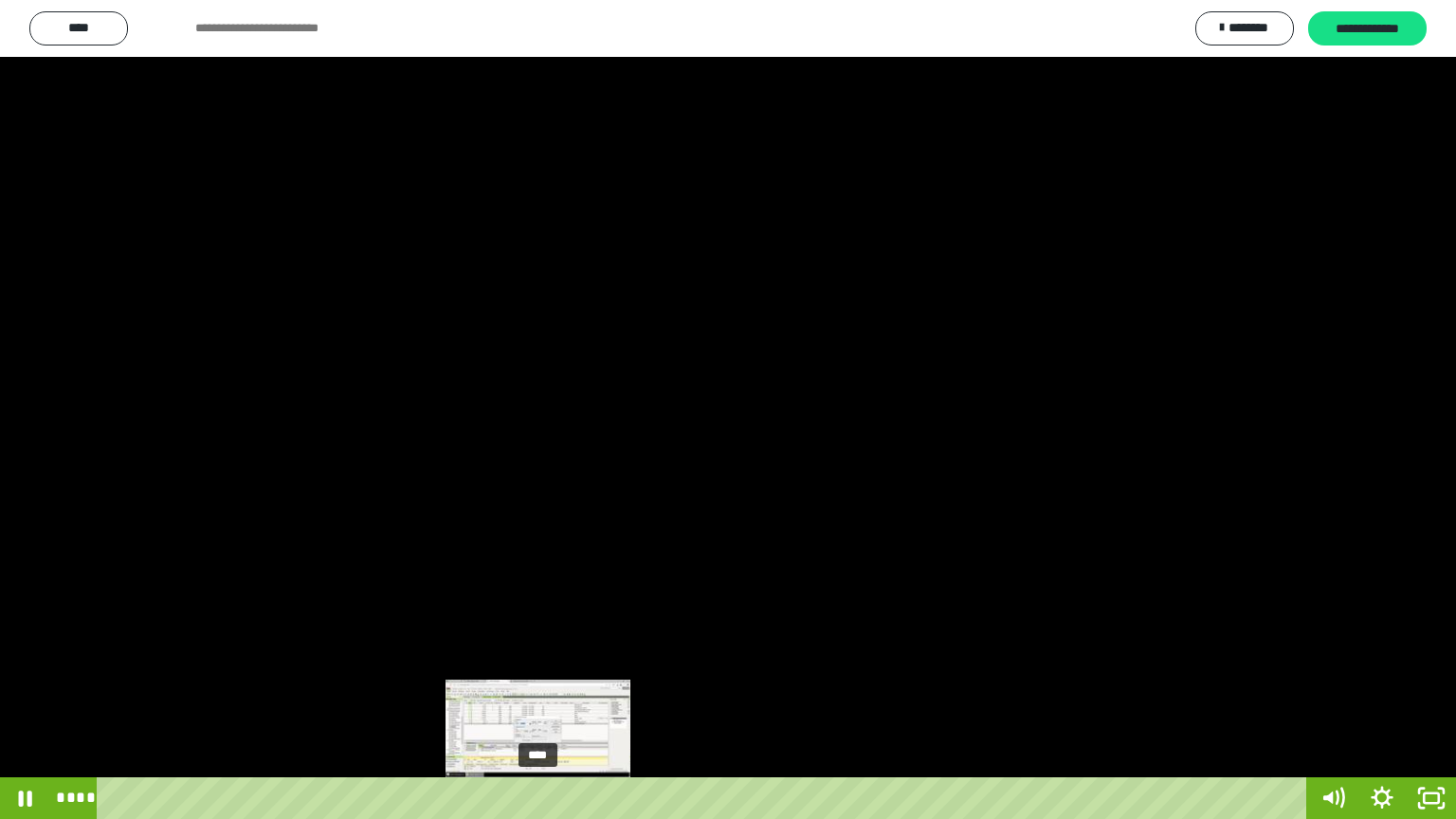 click on "****" at bounding box center (705, 798) 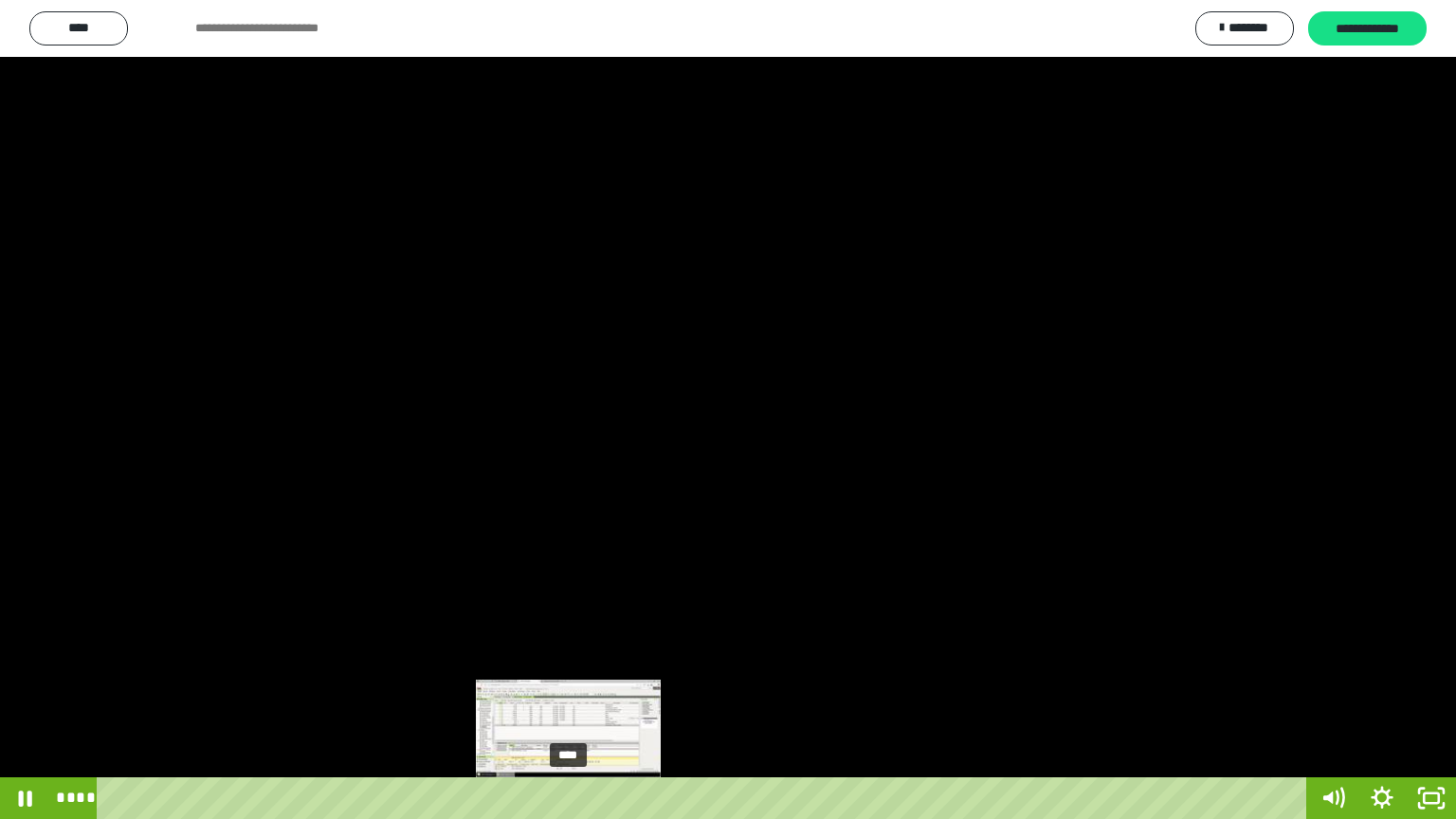click on "****" at bounding box center (705, 798) 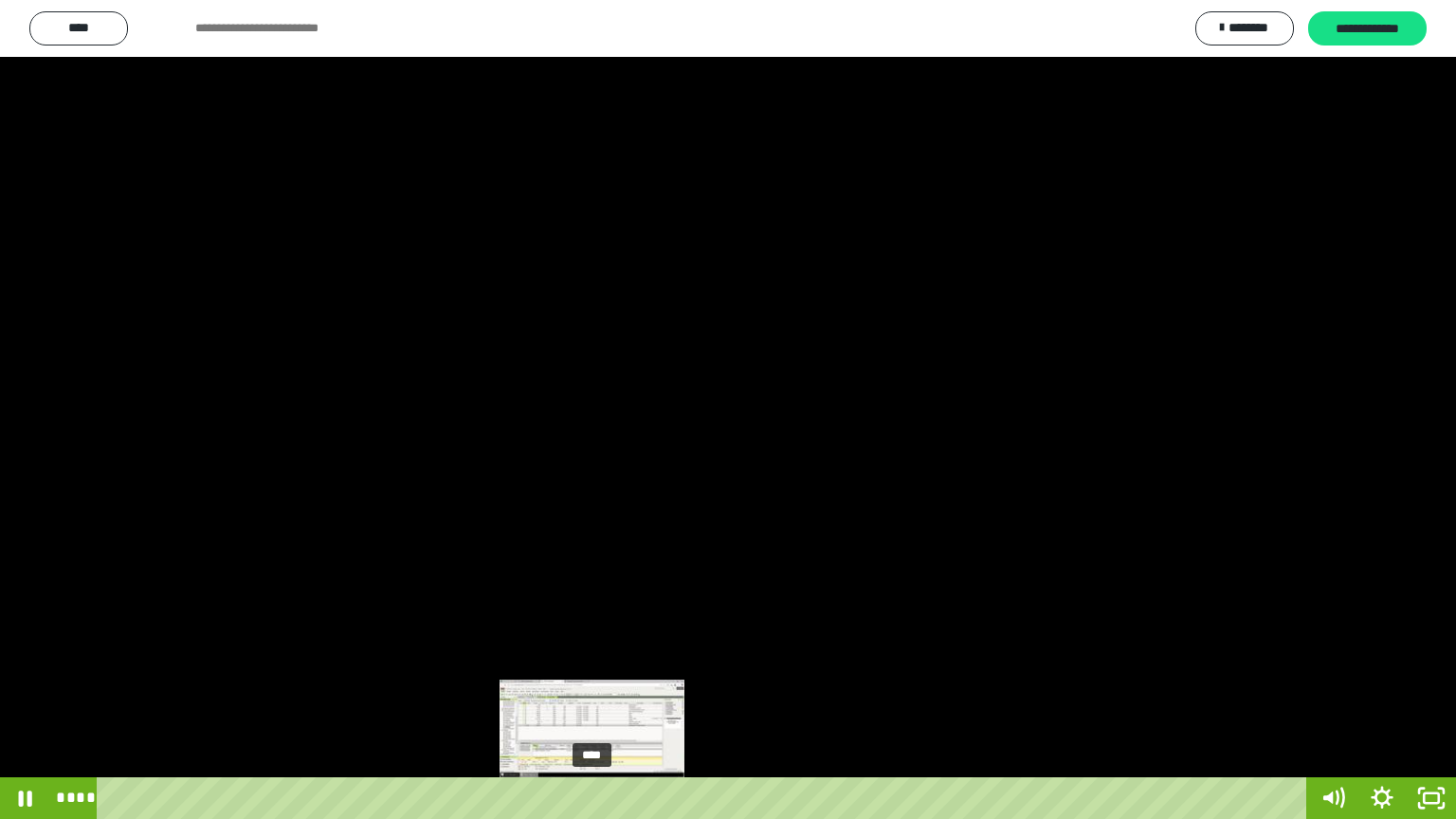 click on "****" at bounding box center [705, 798] 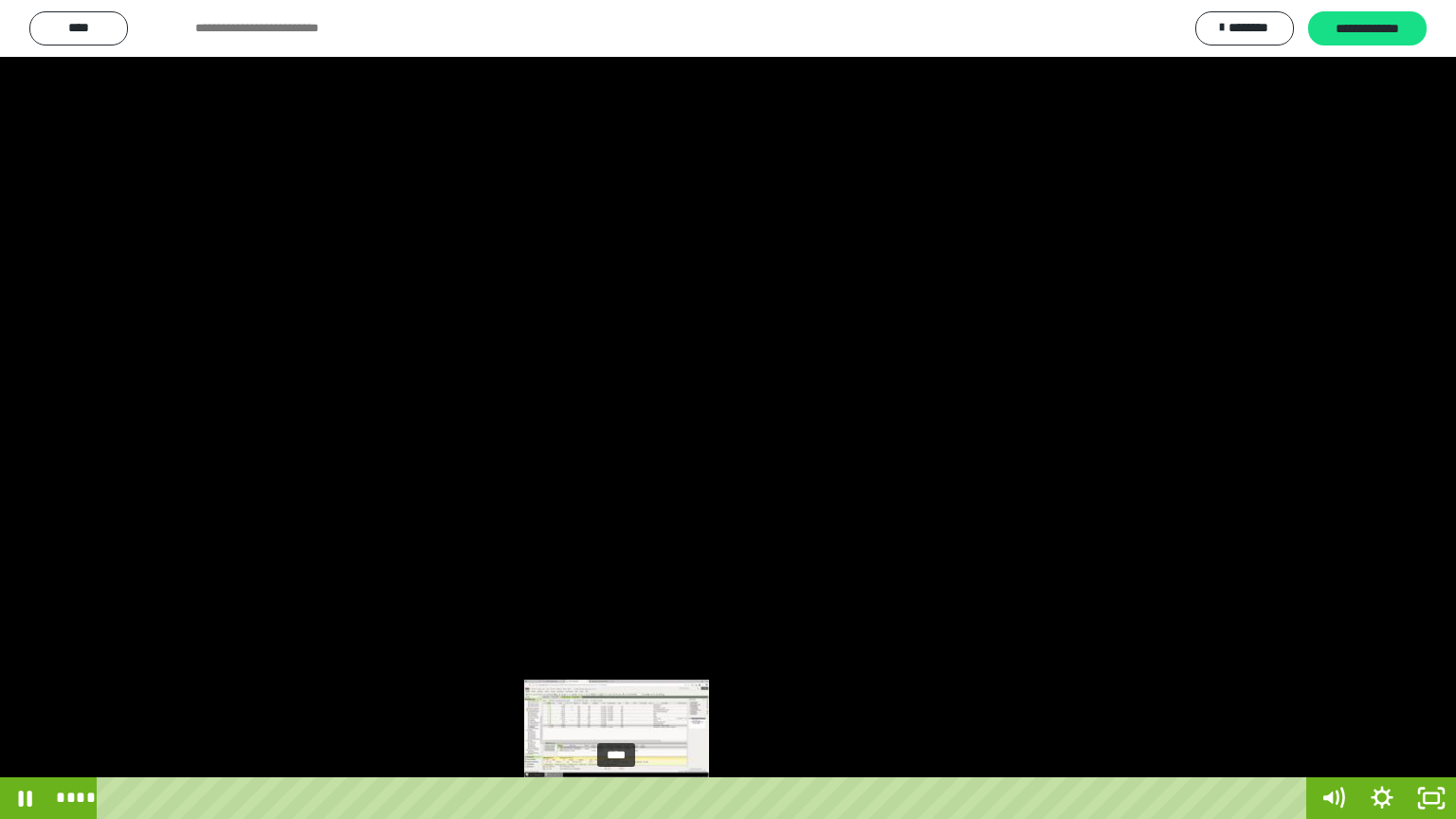 click on "****" at bounding box center [705, 798] 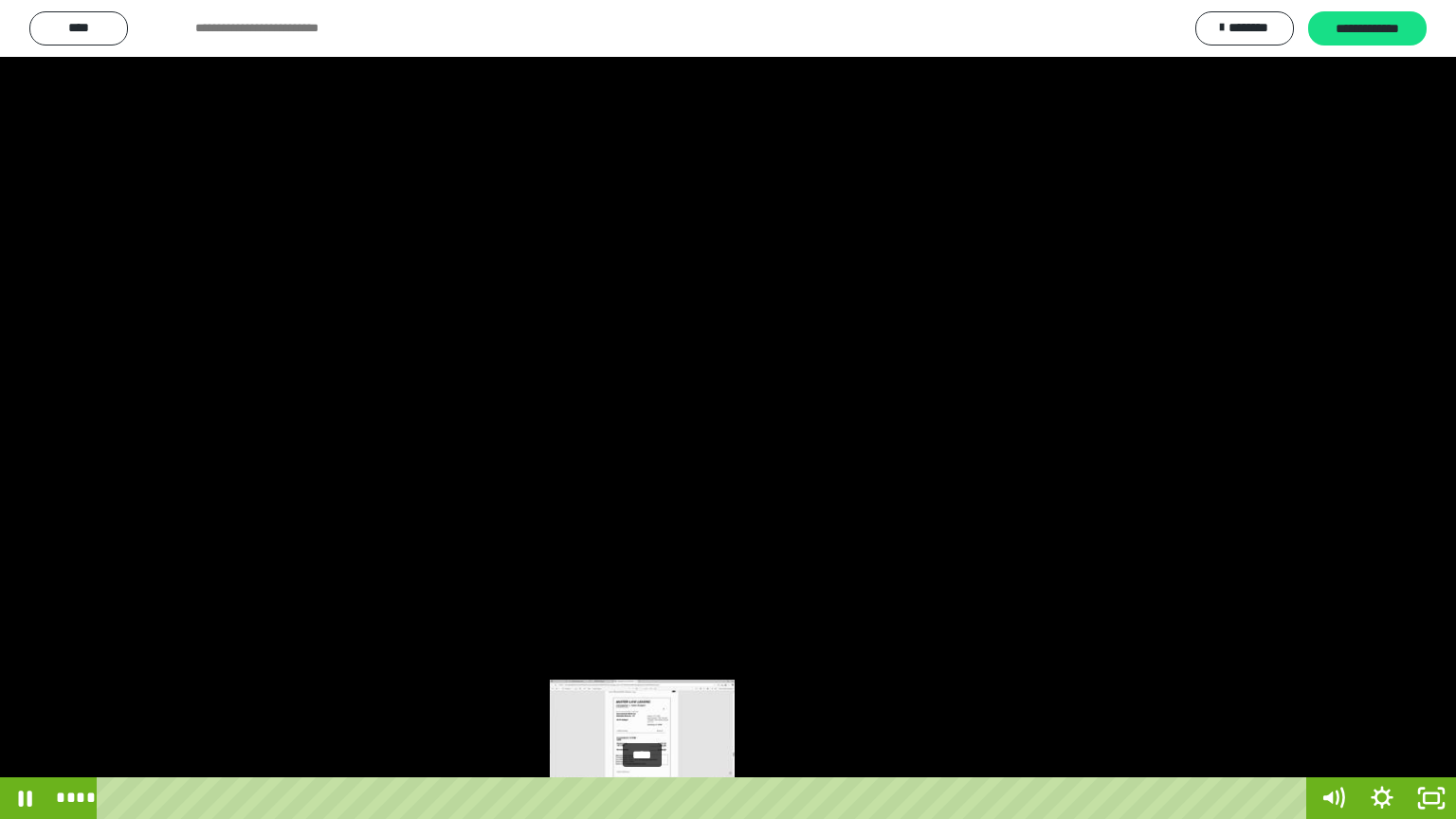 click on "****" at bounding box center (705, 798) 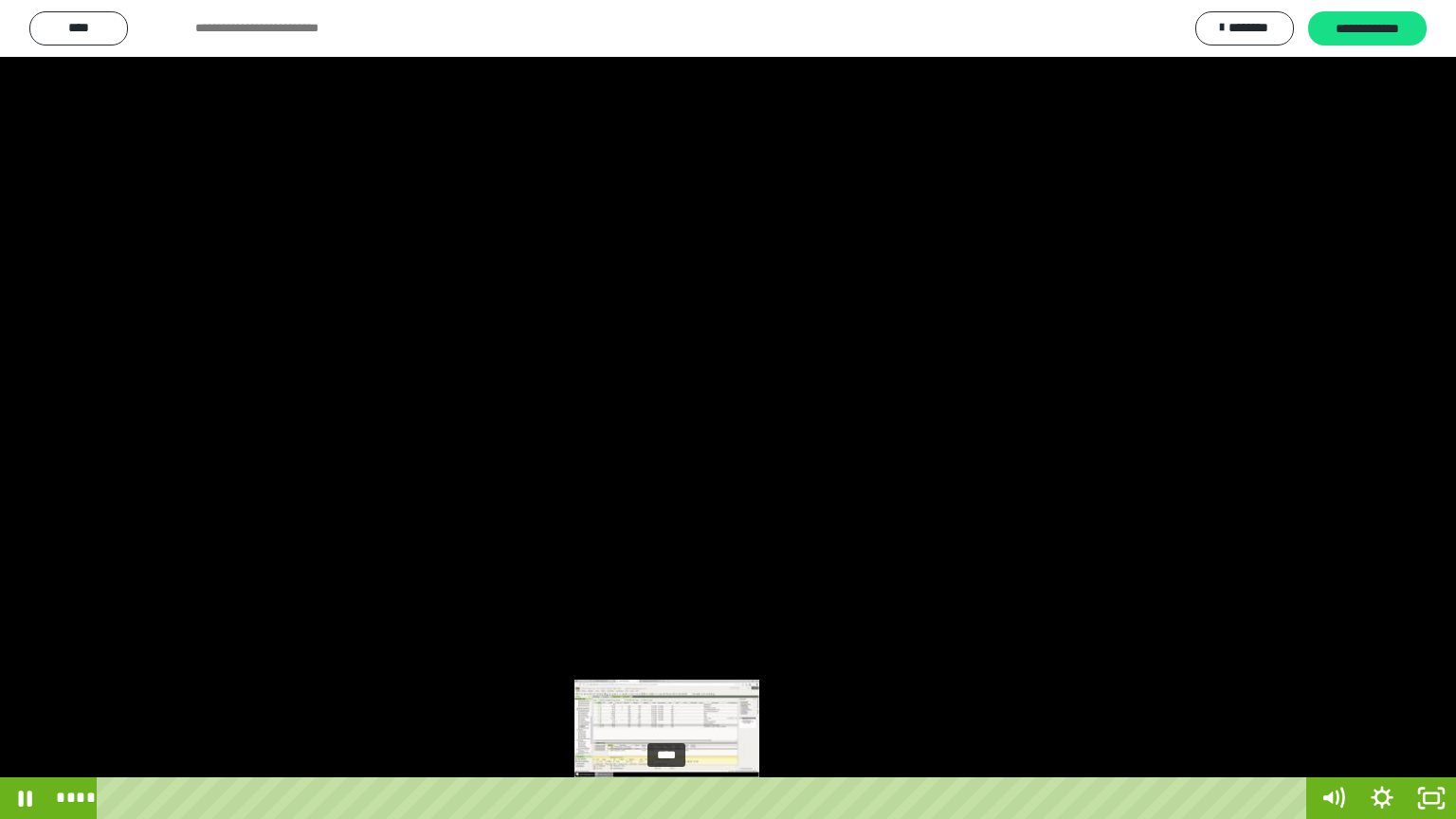 click on "****" at bounding box center (705, 798) 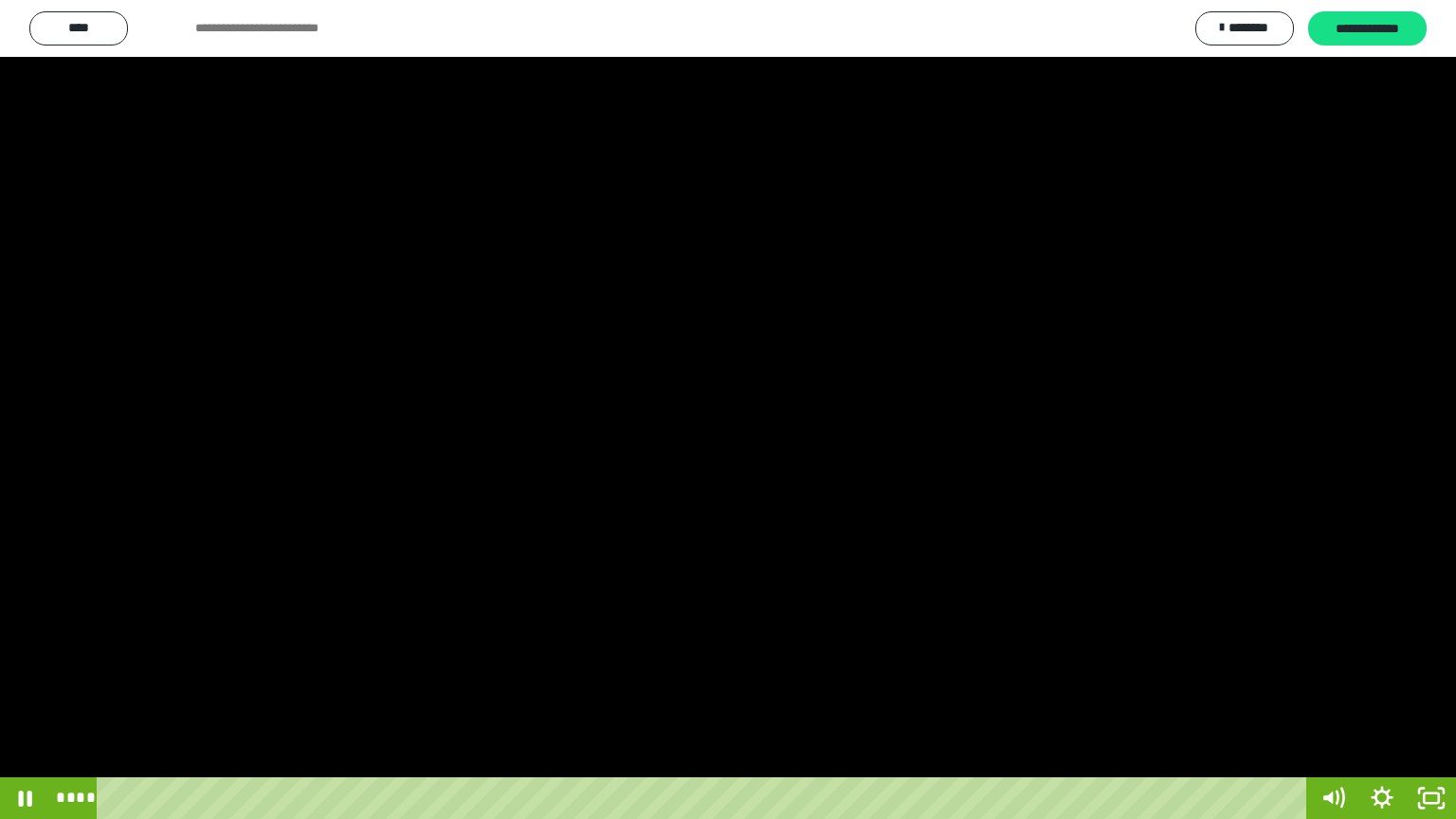 click at bounding box center [728, 410] 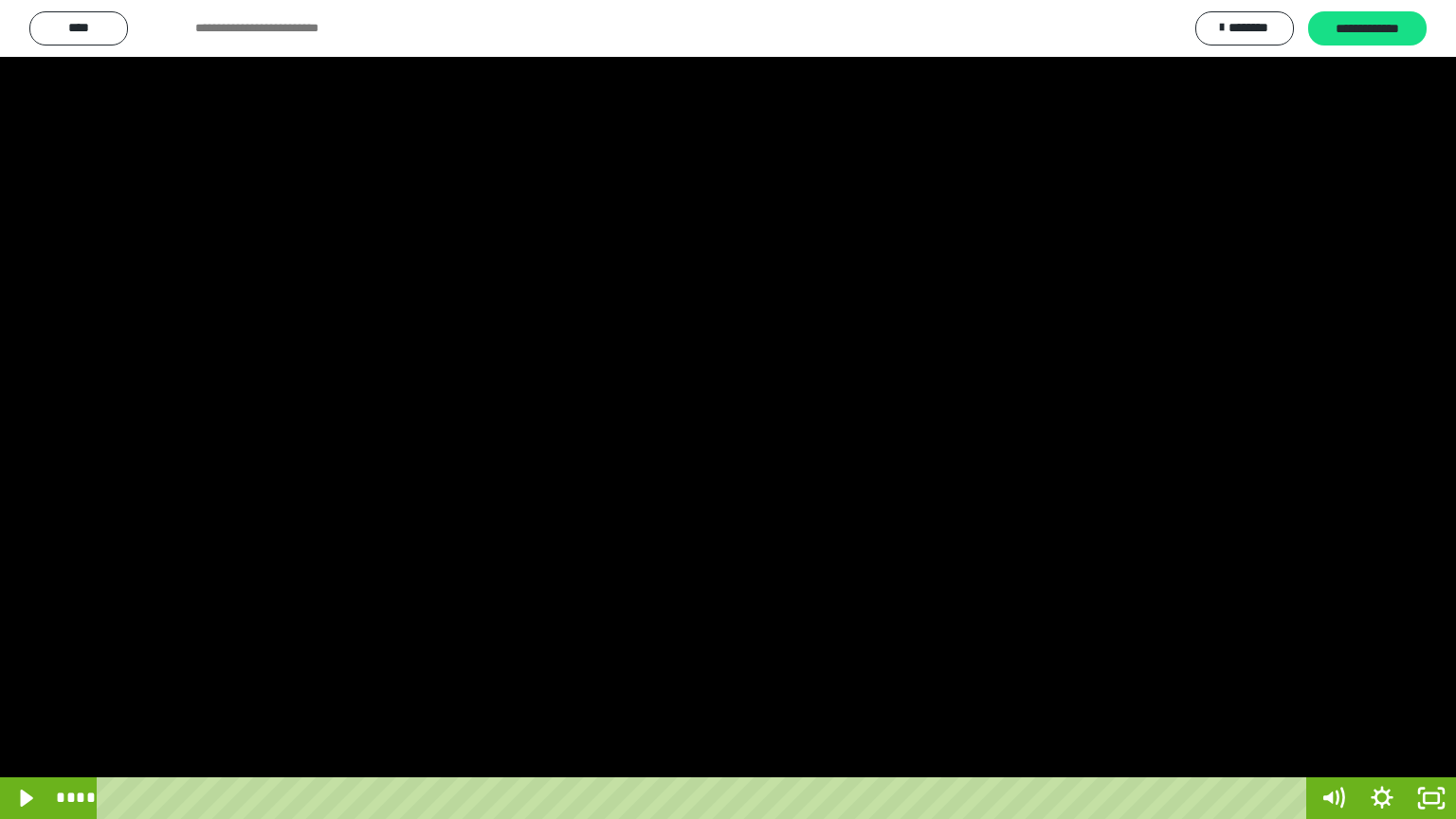 click at bounding box center (728, 410) 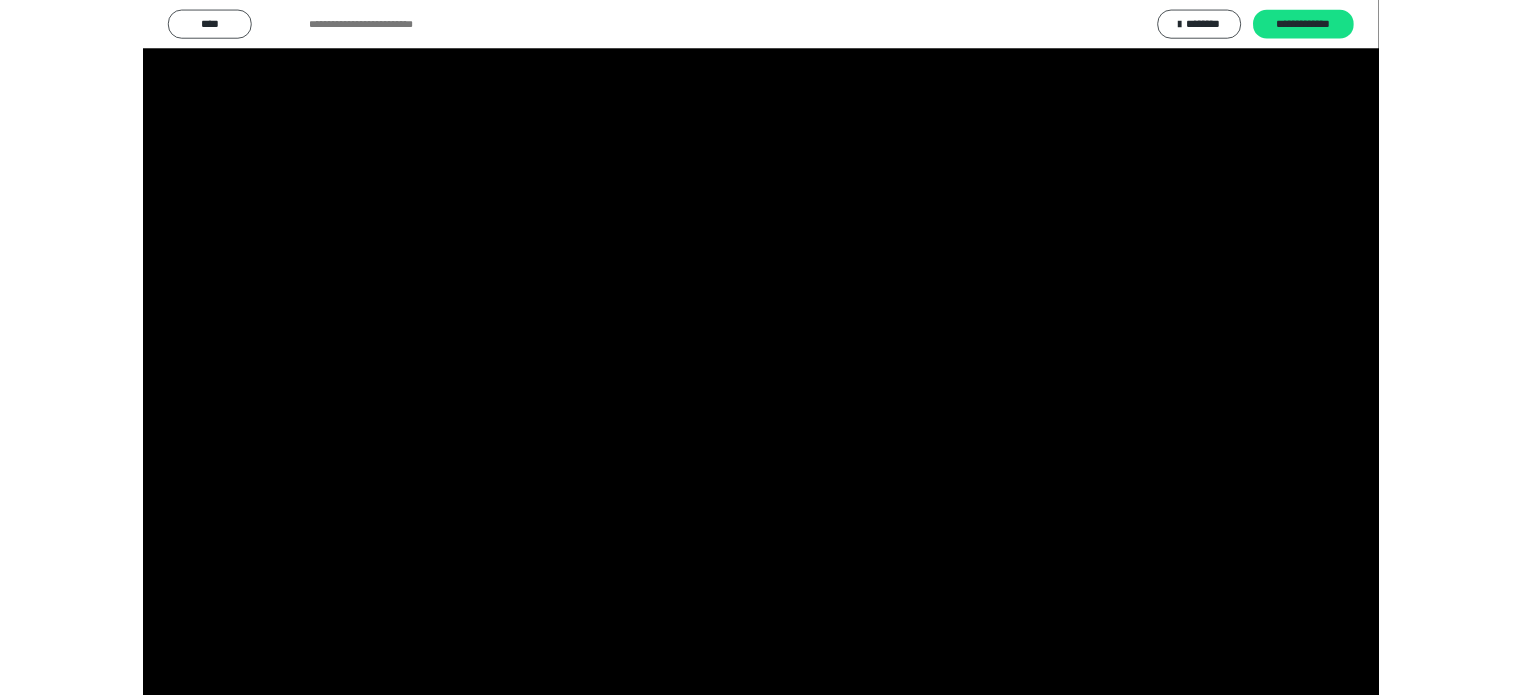 scroll, scrollTop: 3992, scrollLeft: 0, axis: vertical 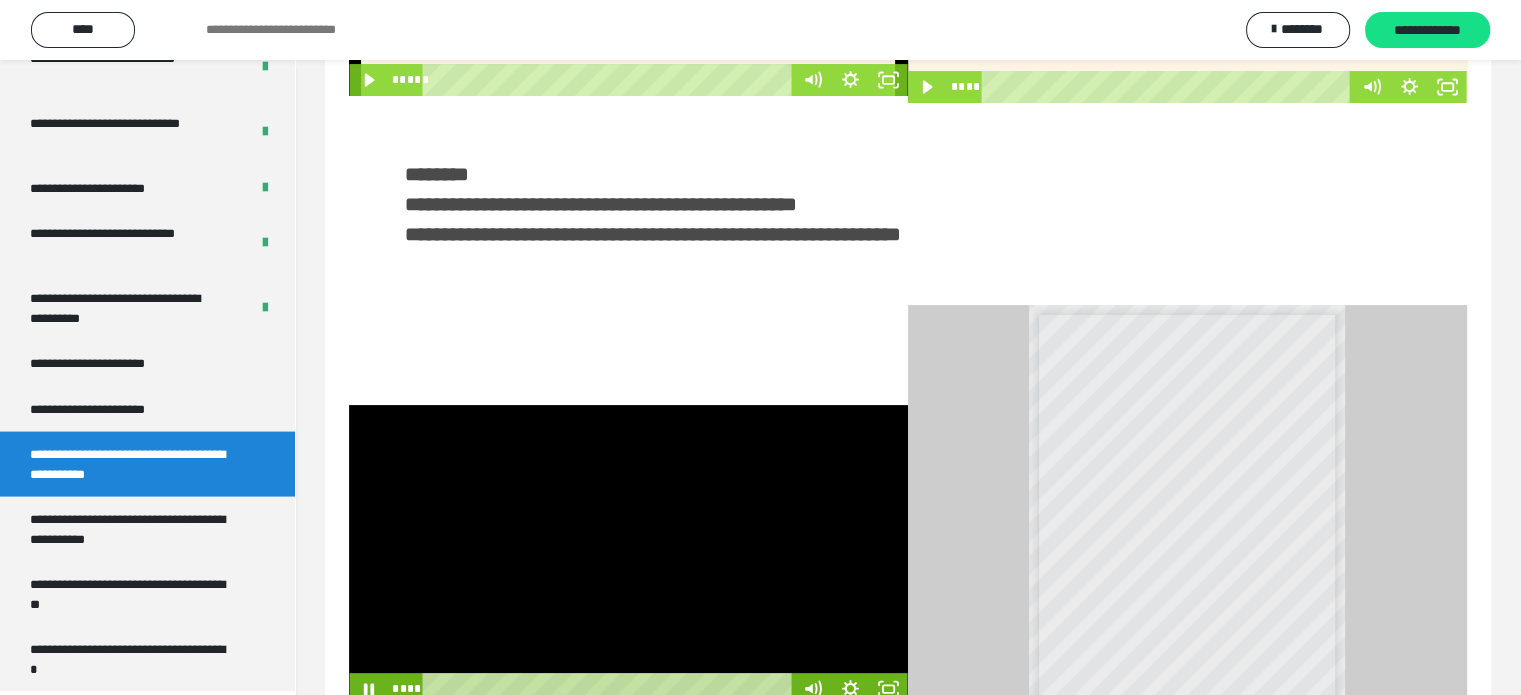 click at bounding box center [628, 555] 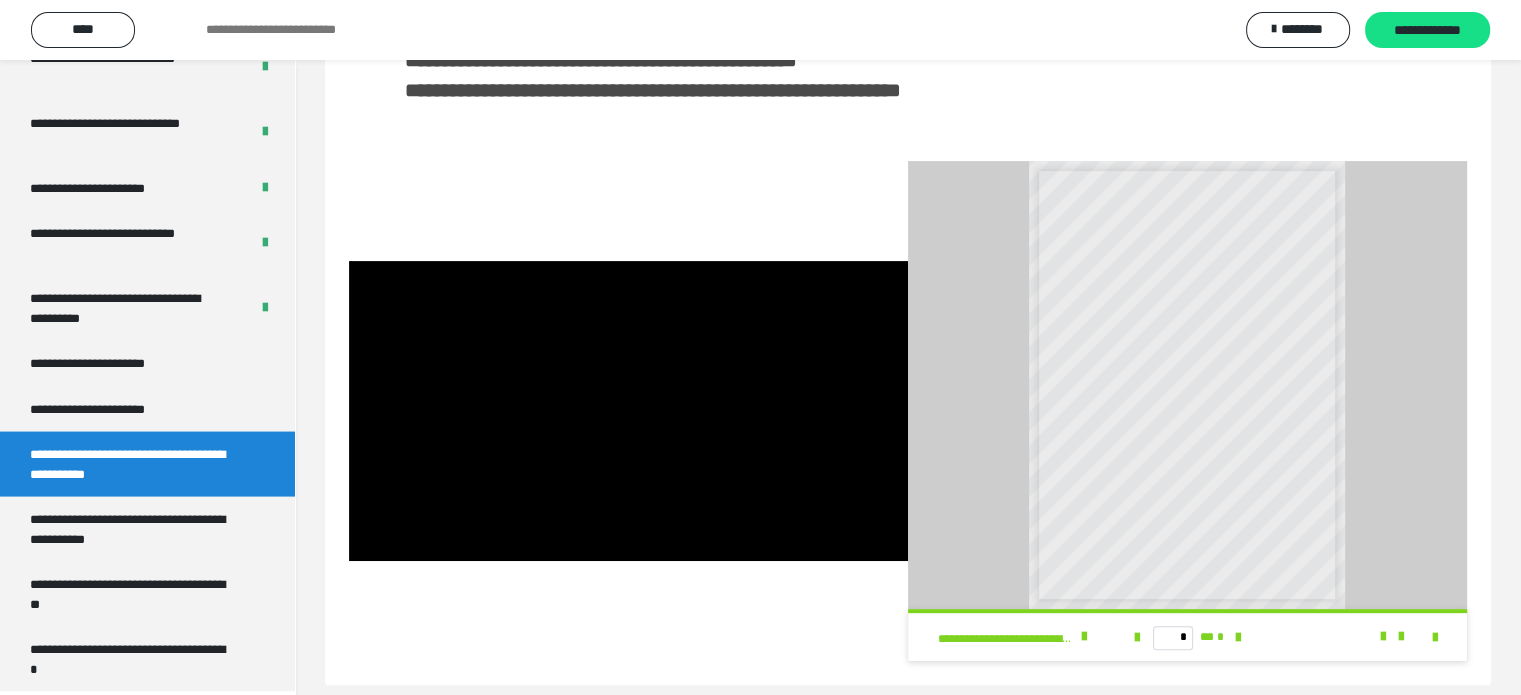 scroll, scrollTop: 516, scrollLeft: 0, axis: vertical 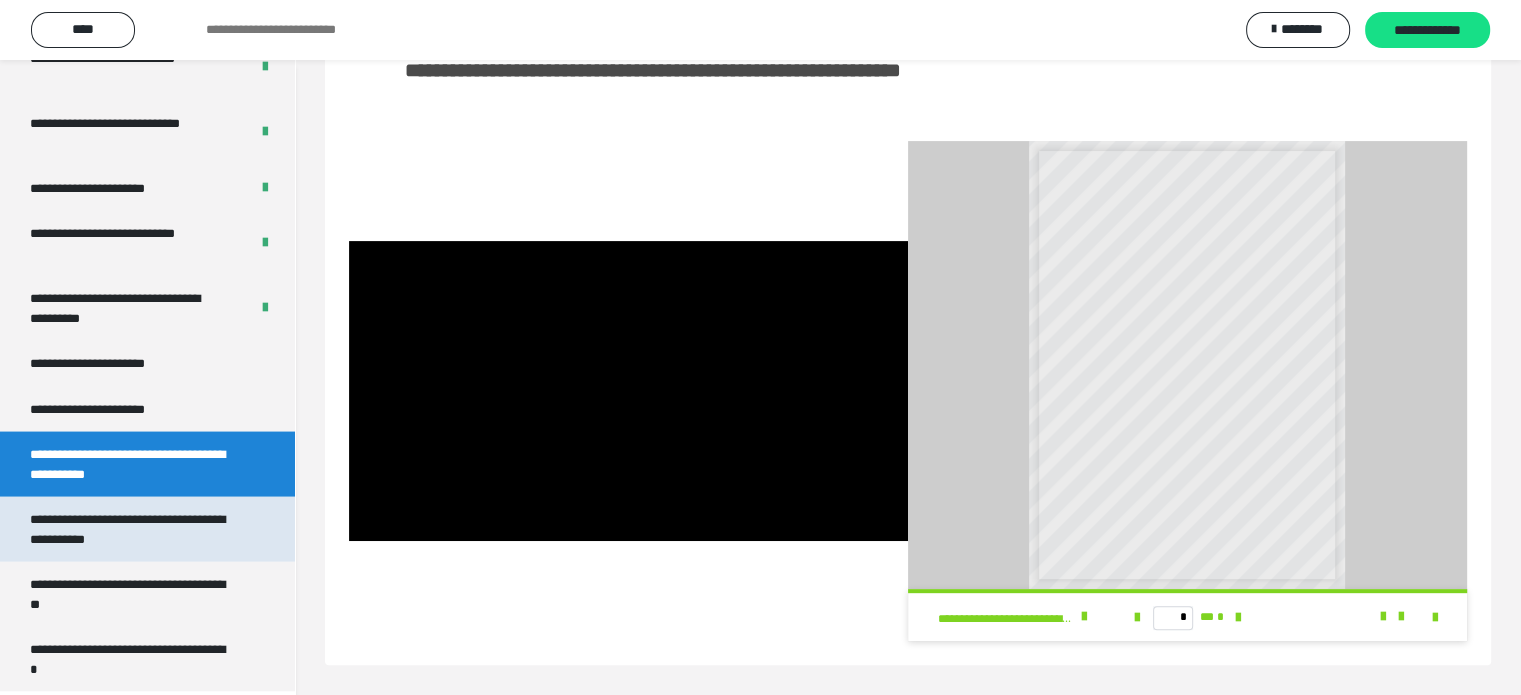 click on "**********" at bounding box center [132, 529] 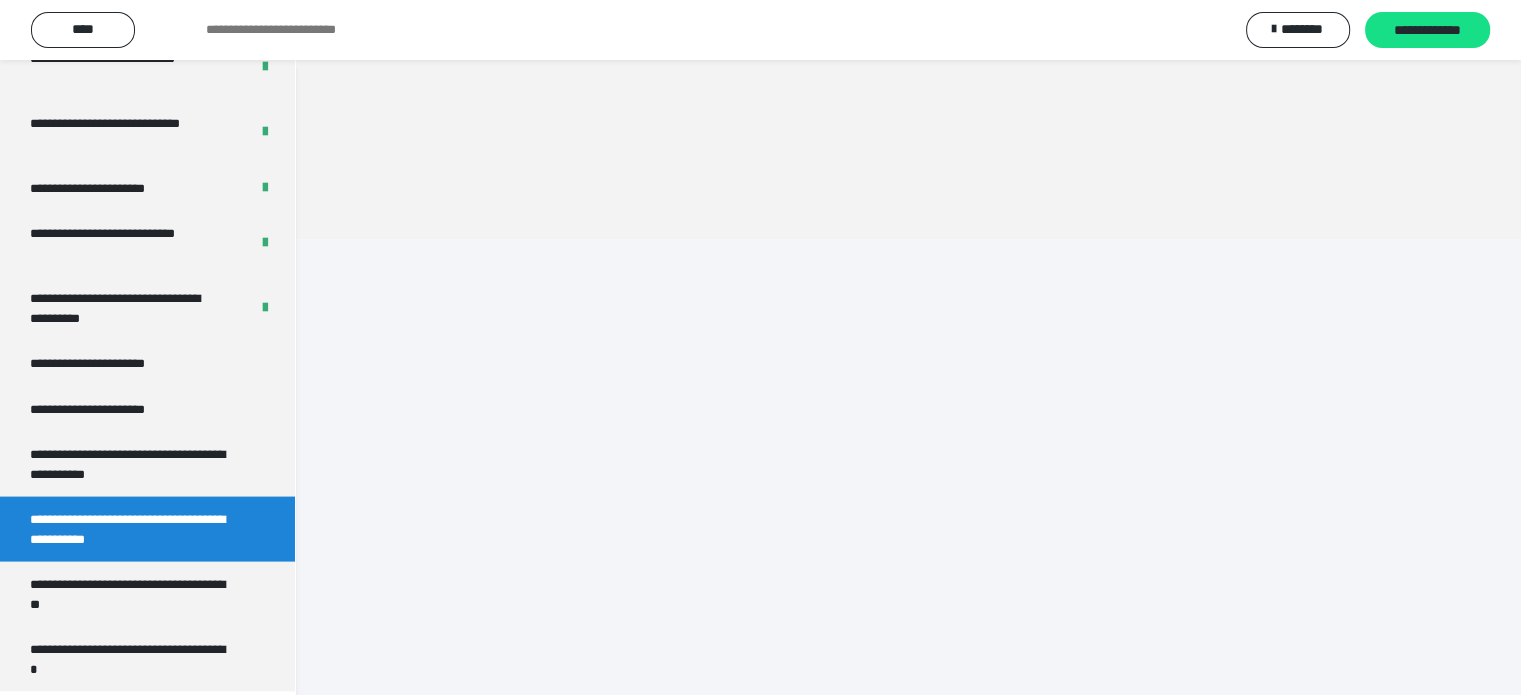 scroll, scrollTop: 60, scrollLeft: 0, axis: vertical 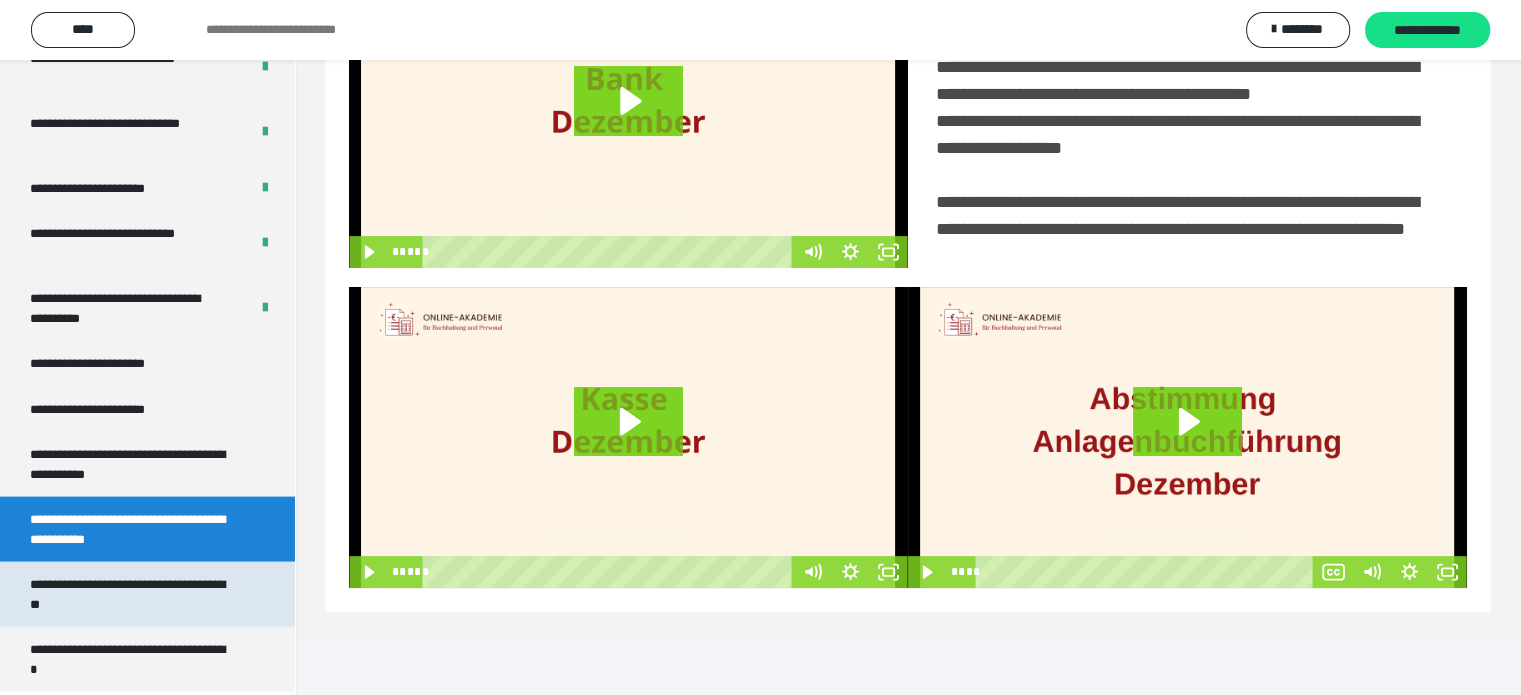 click on "**********" at bounding box center (132, 594) 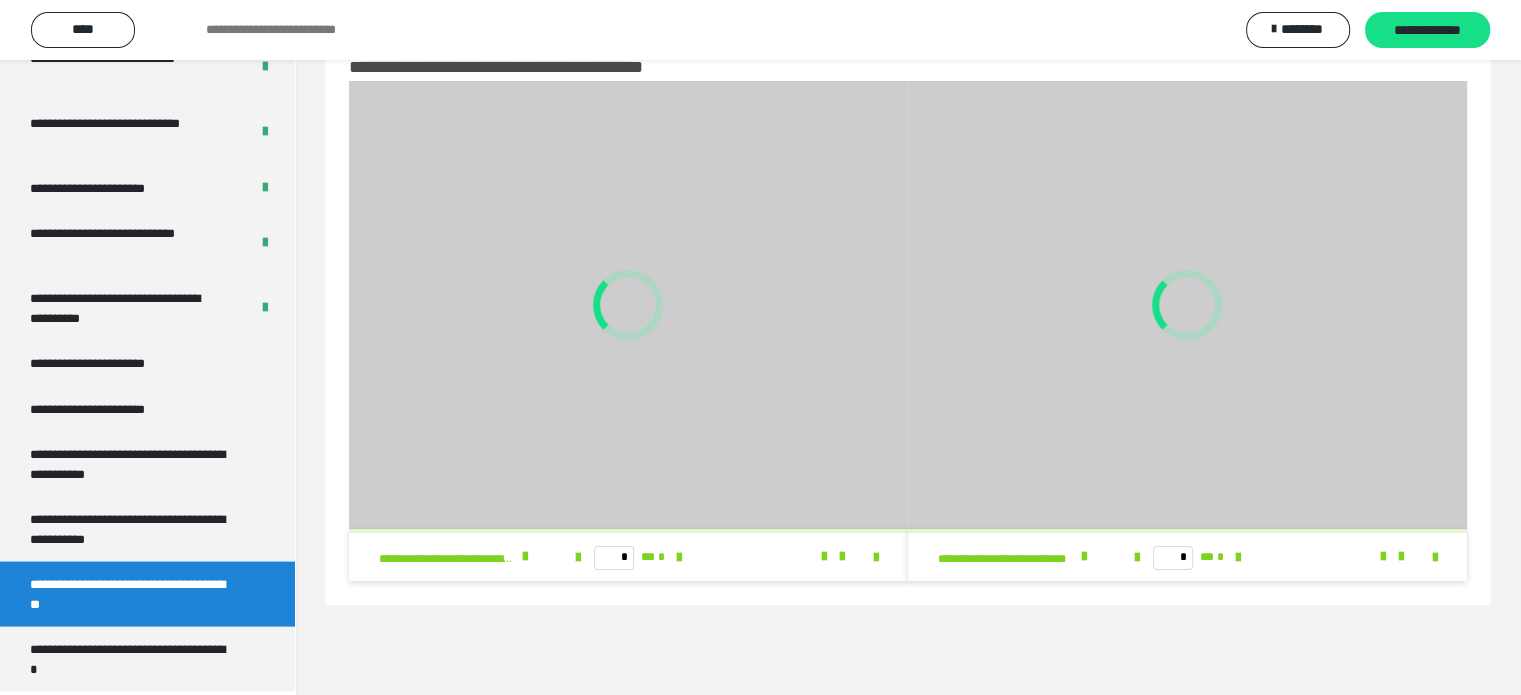 scroll, scrollTop: 60, scrollLeft: 0, axis: vertical 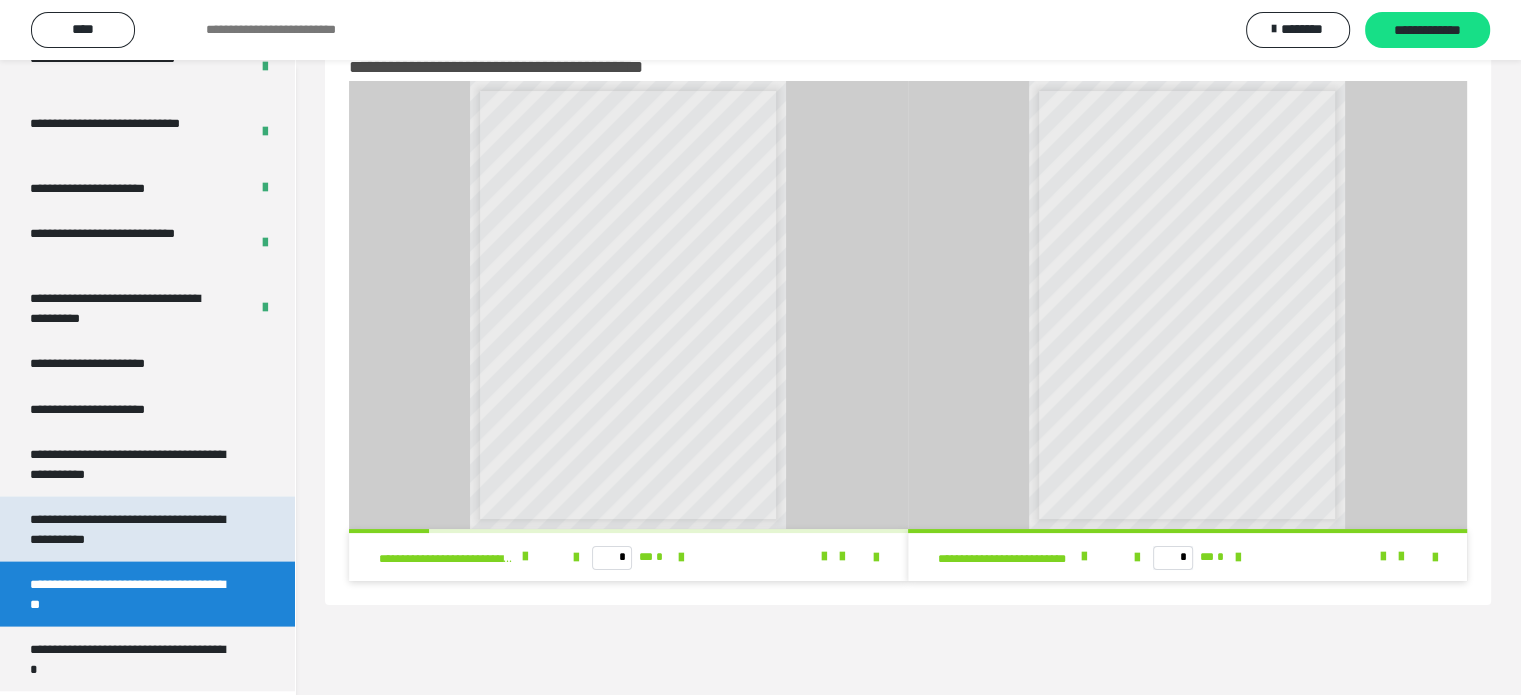 click on "**********" at bounding box center (132, 529) 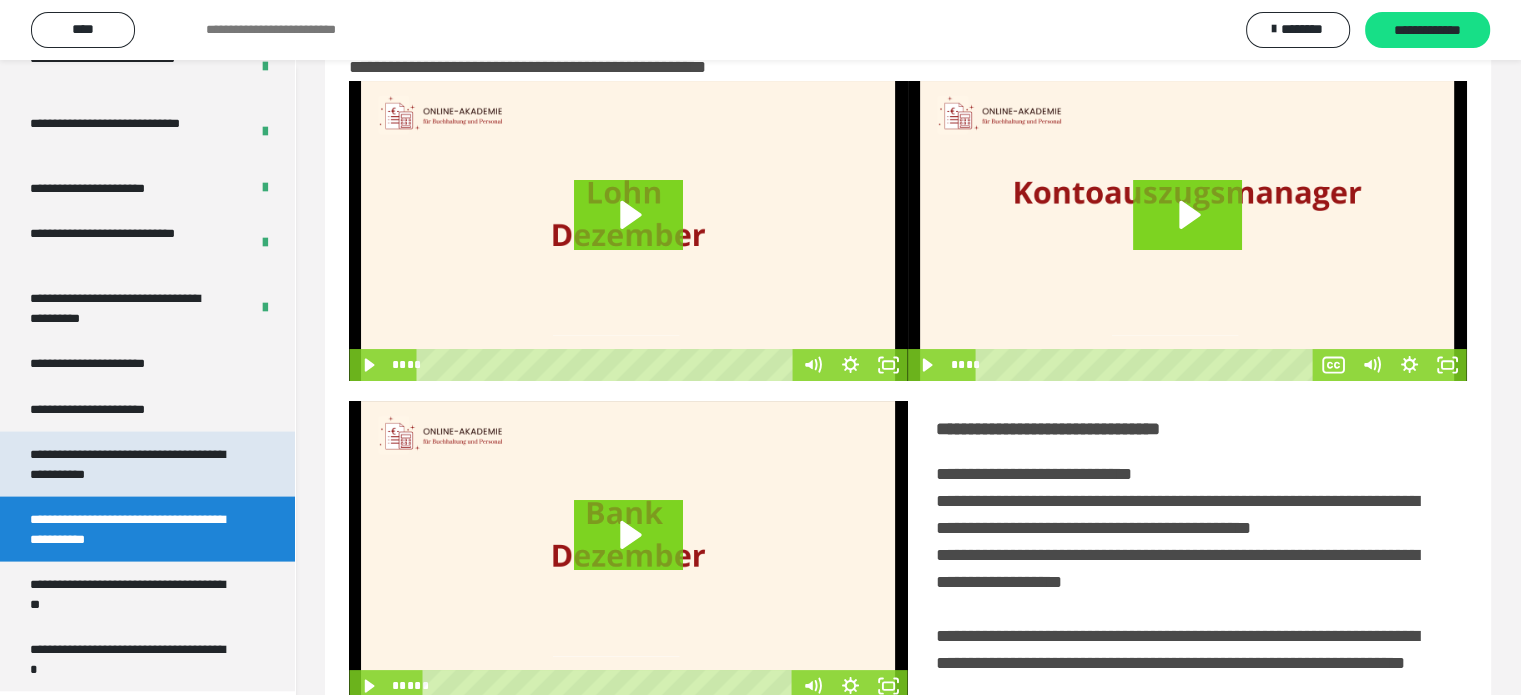 click on "**********" at bounding box center [132, 464] 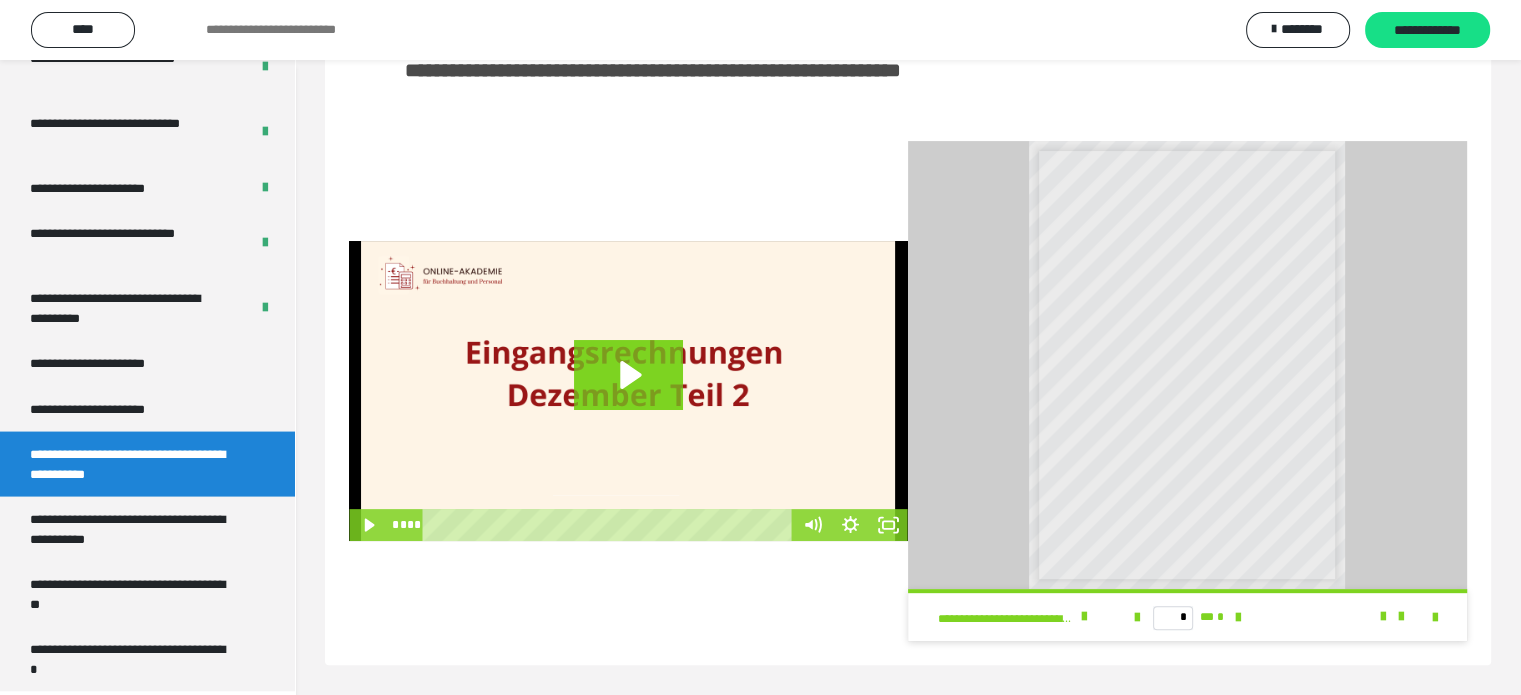 scroll, scrollTop: 182, scrollLeft: 0, axis: vertical 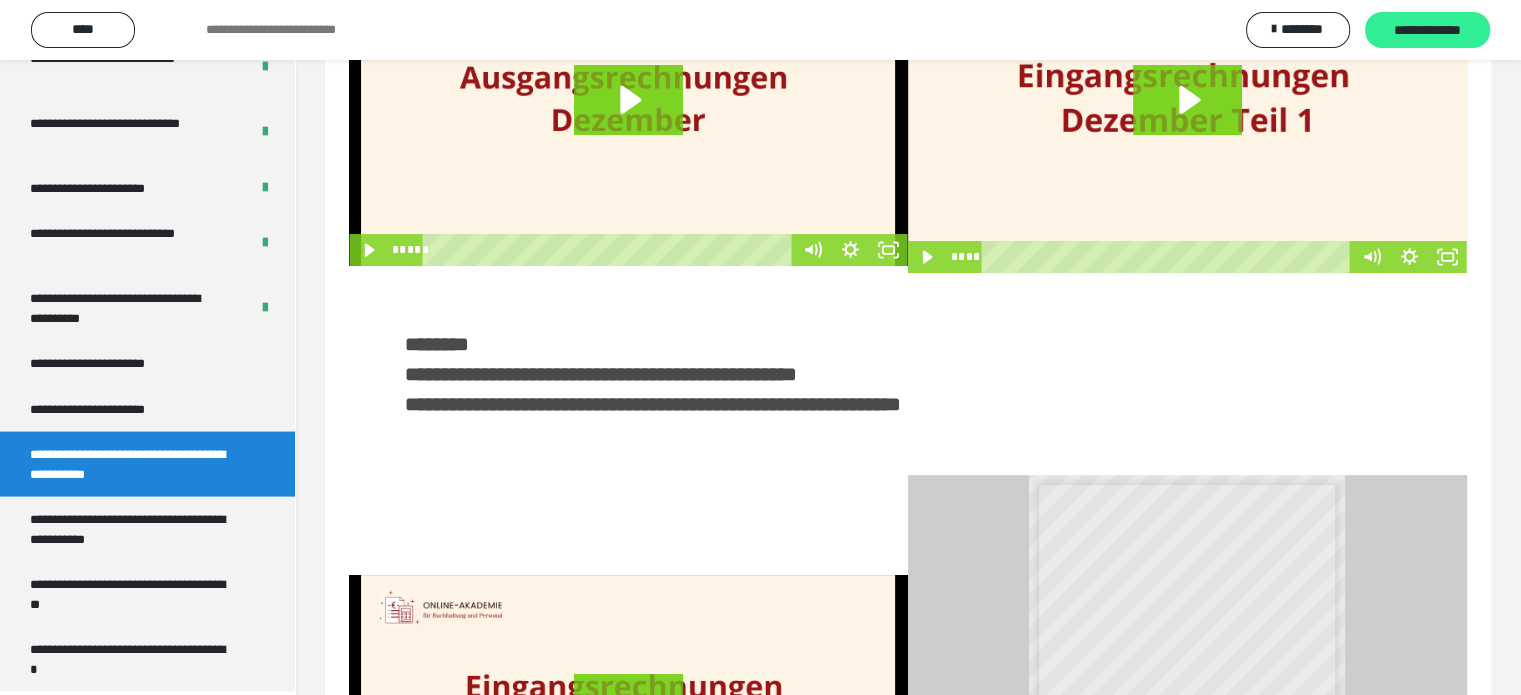 click on "**********" at bounding box center [1427, 31] 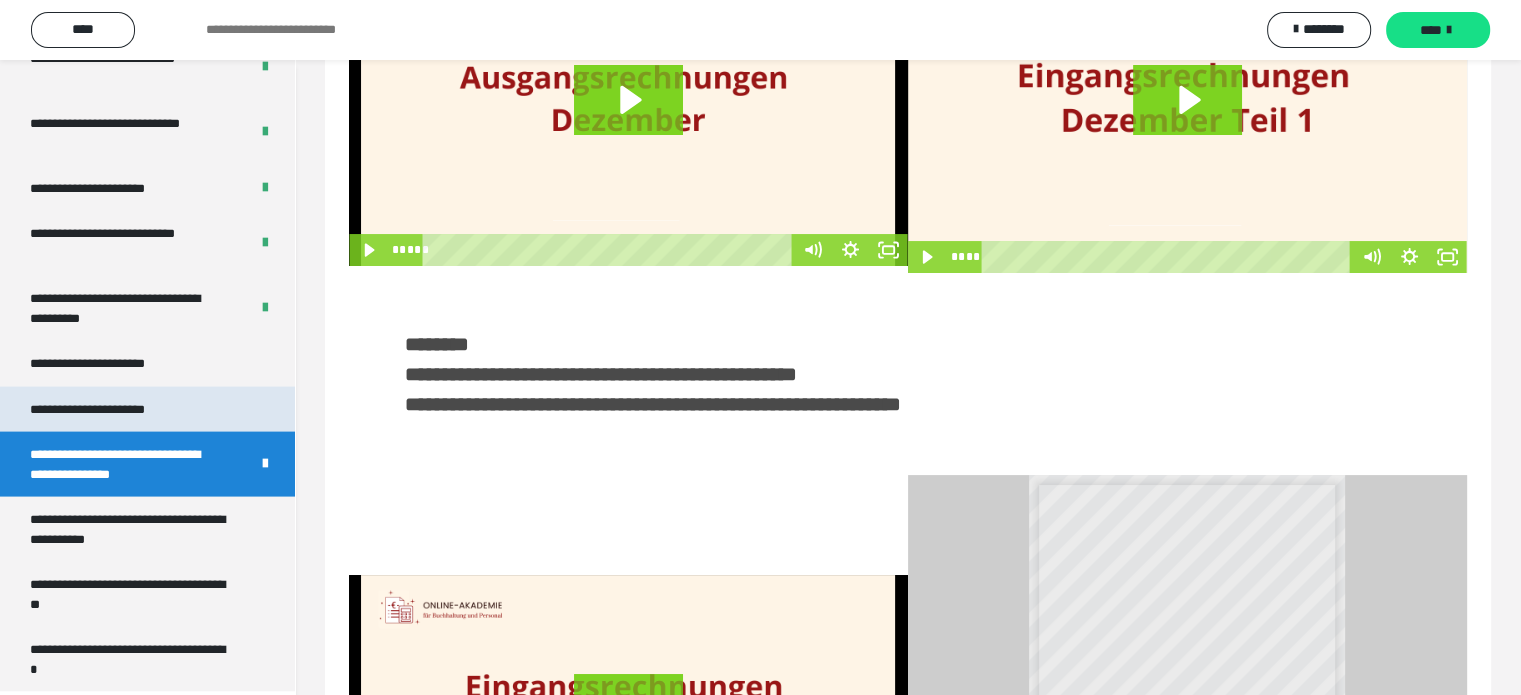 click on "**********" at bounding box center [111, 410] 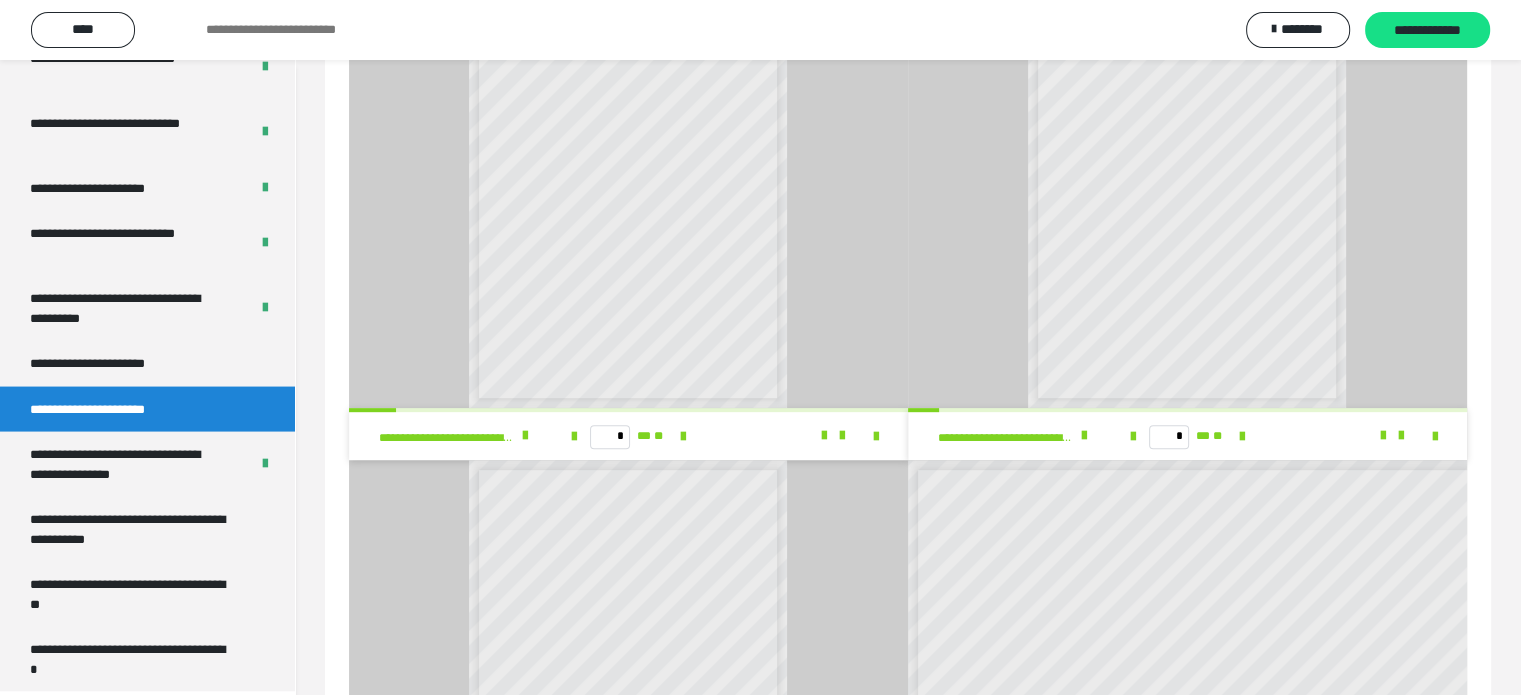 scroll, scrollTop: 1182, scrollLeft: 0, axis: vertical 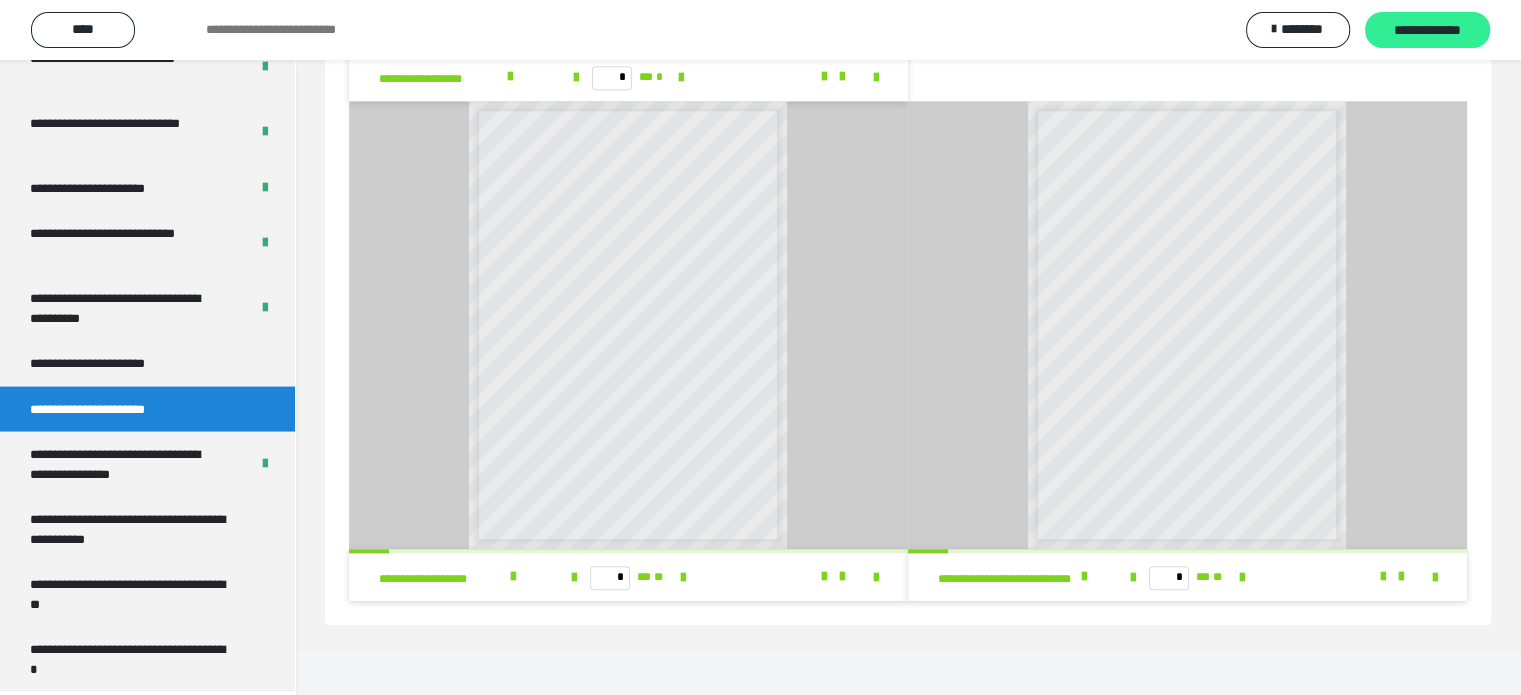 click on "**********" at bounding box center (1427, 31) 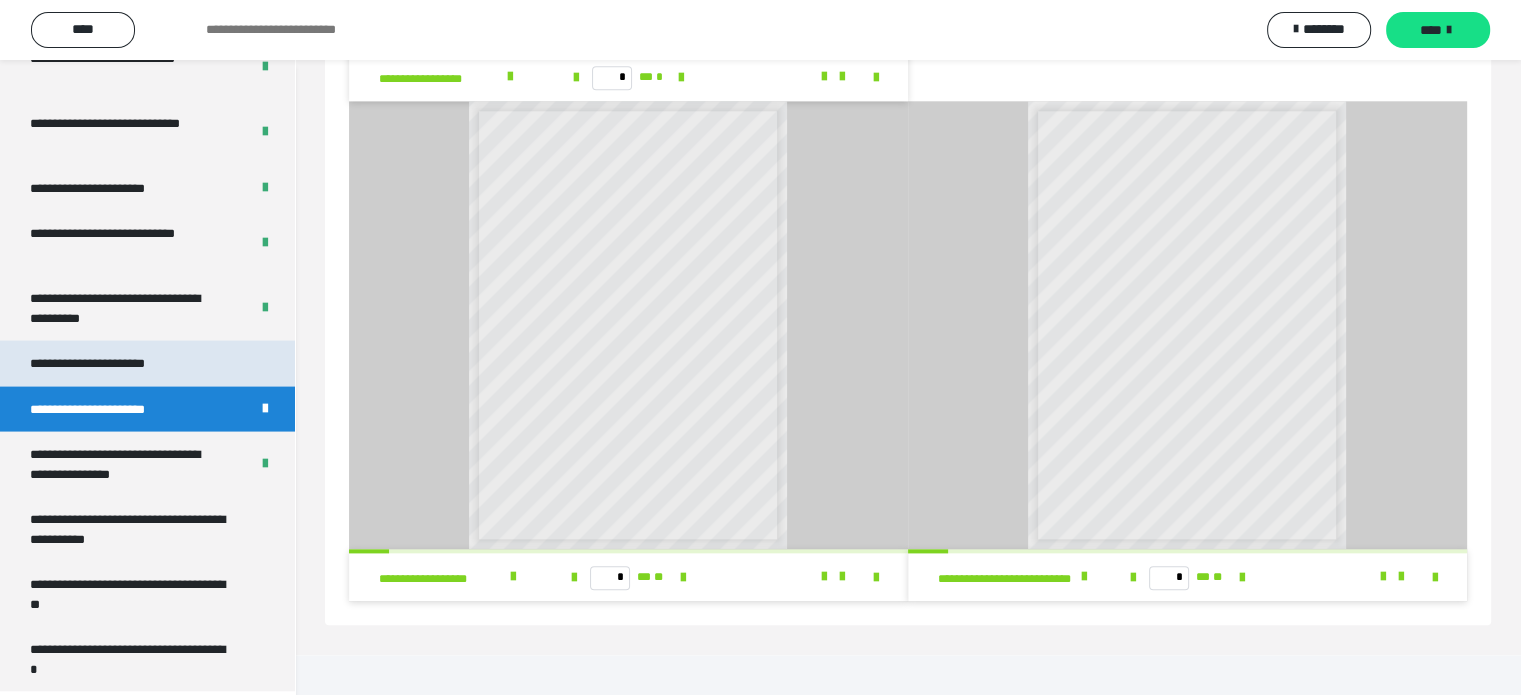 click on "**********" at bounding box center (110, 364) 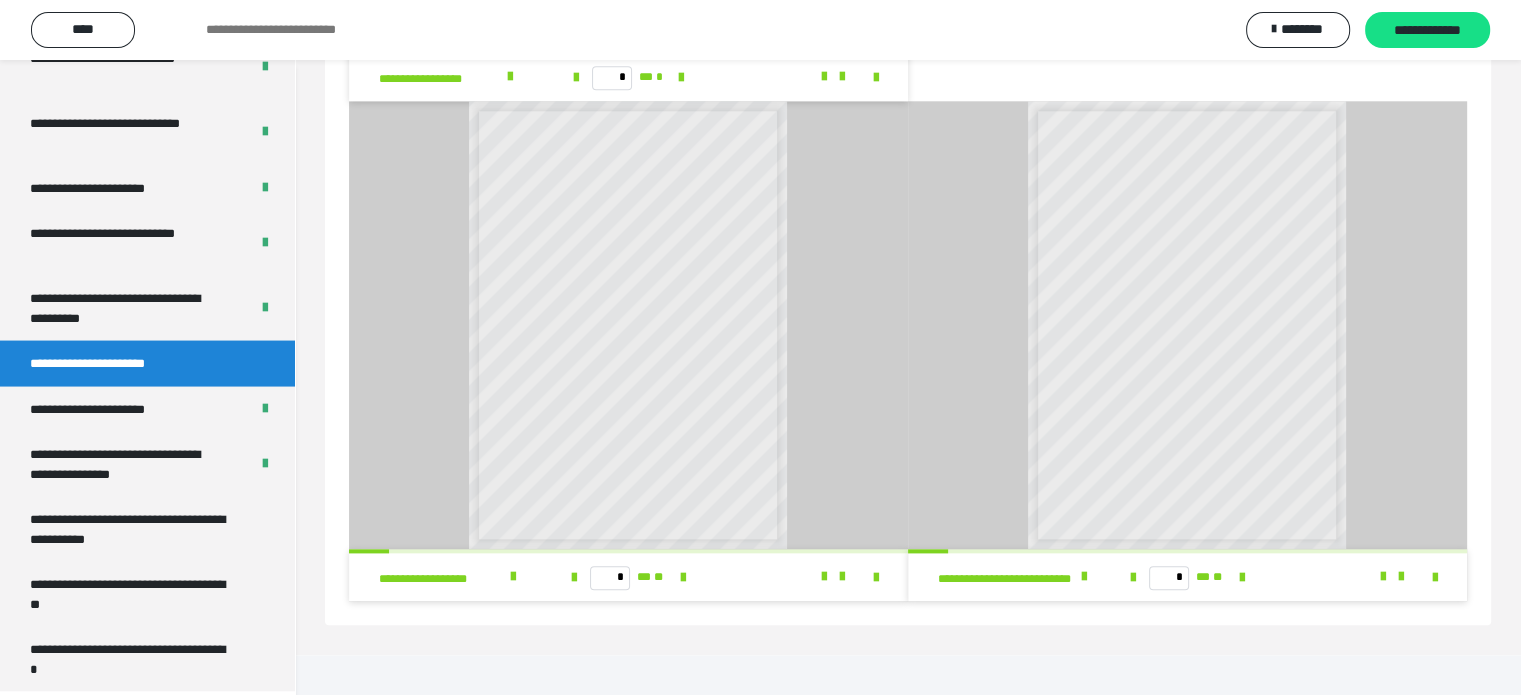 scroll, scrollTop: 60, scrollLeft: 0, axis: vertical 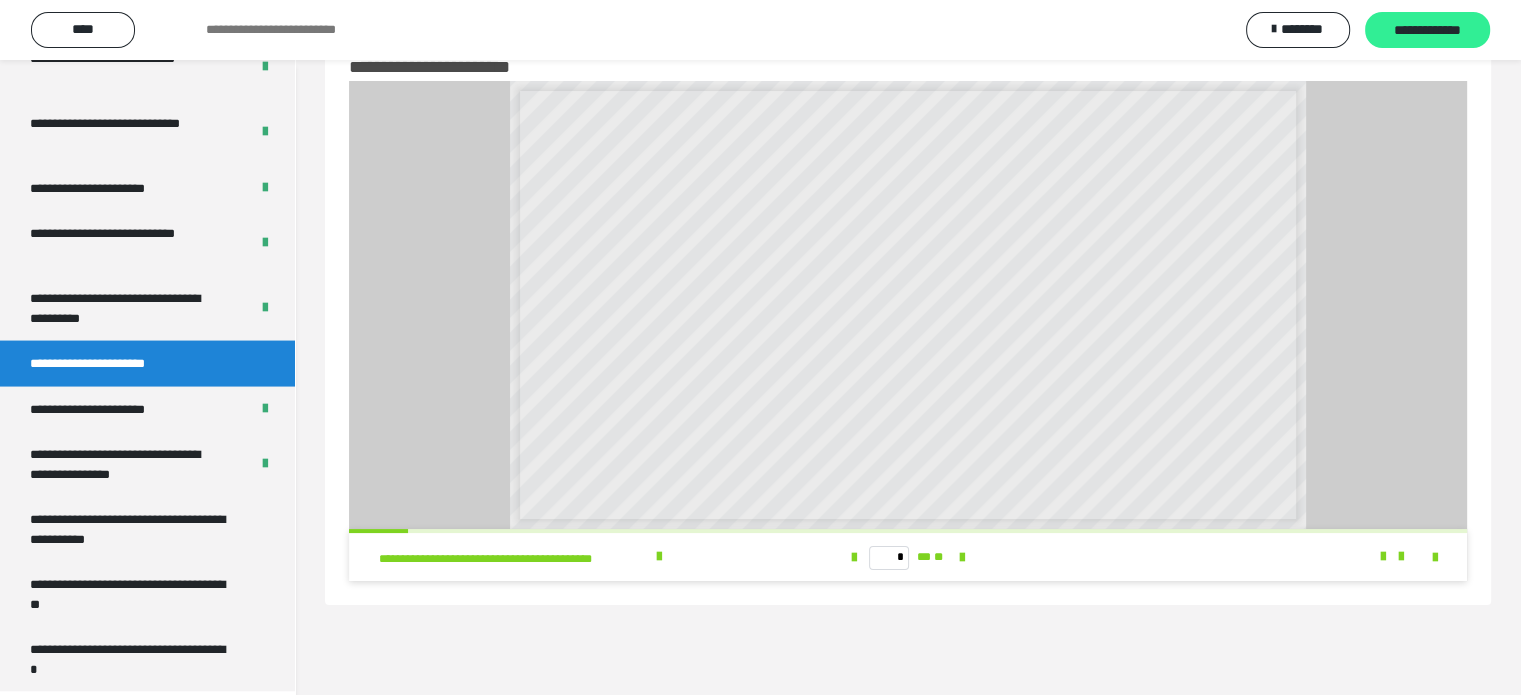 click on "**********" at bounding box center (1427, 31) 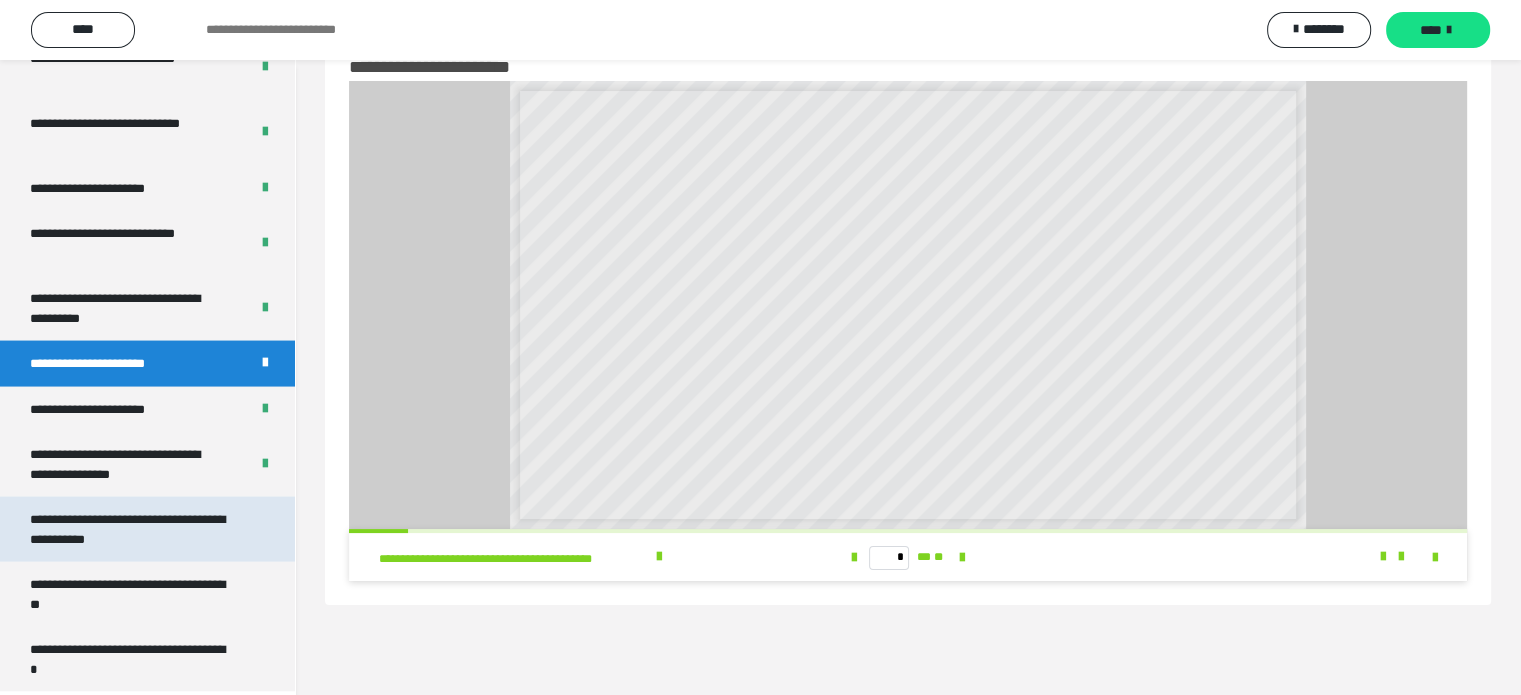 click on "**********" at bounding box center (132, 529) 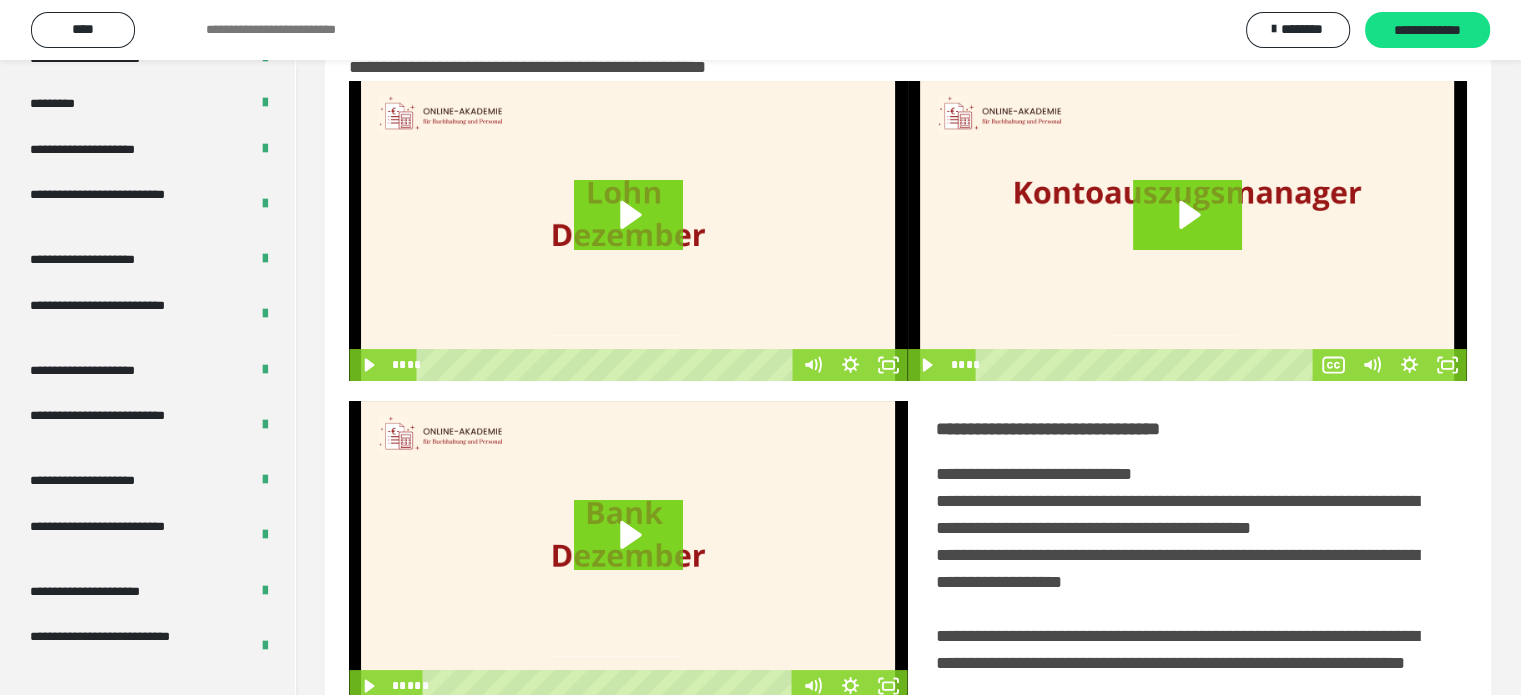 scroll, scrollTop: 3992, scrollLeft: 0, axis: vertical 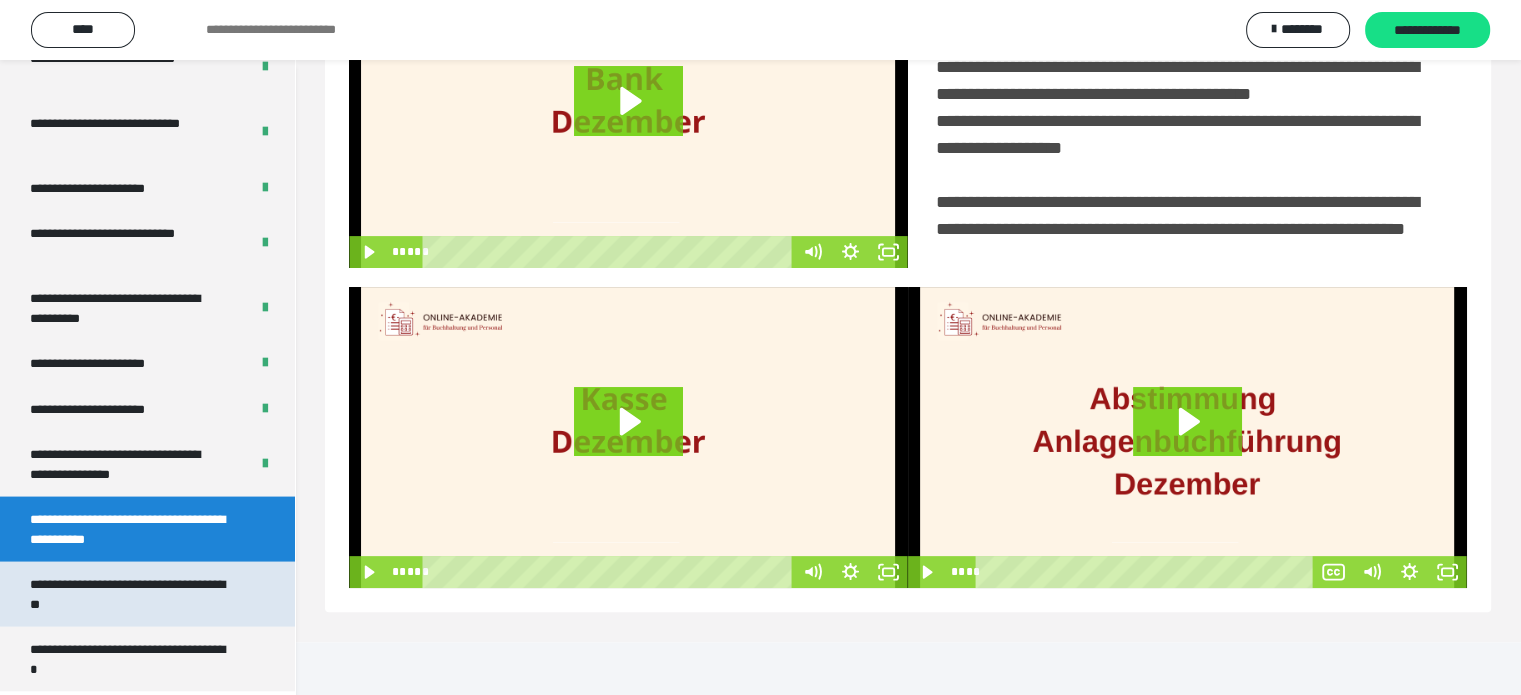 click on "**********" at bounding box center [132, 594] 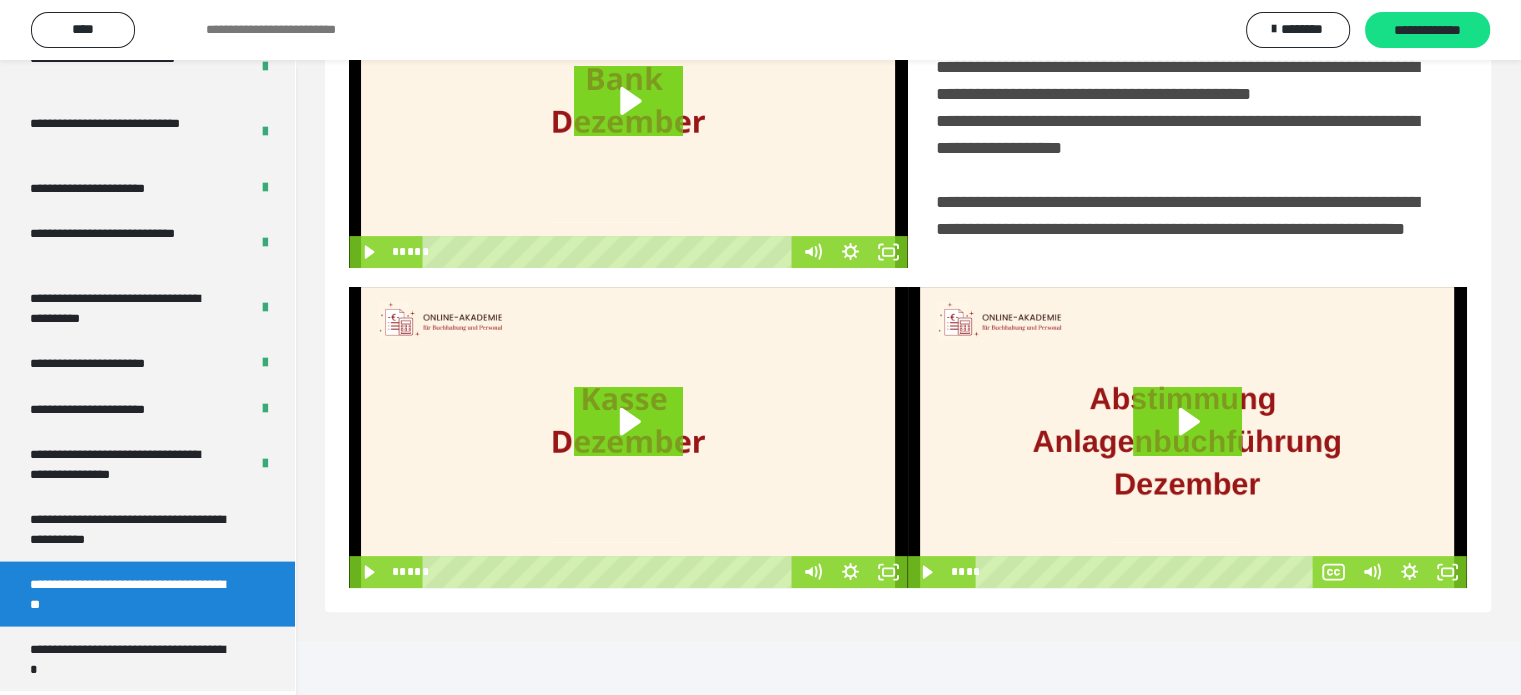 scroll, scrollTop: 60, scrollLeft: 0, axis: vertical 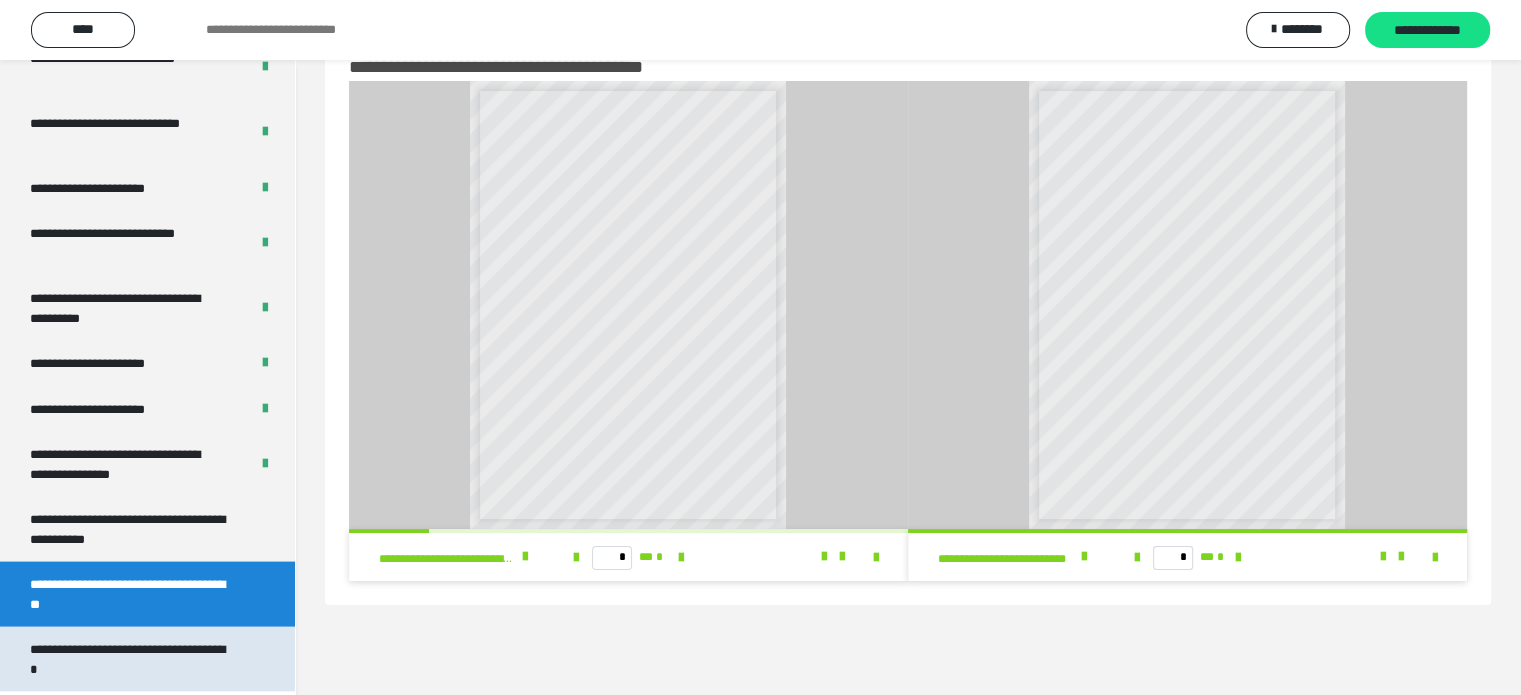 click on "**********" at bounding box center (132, 659) 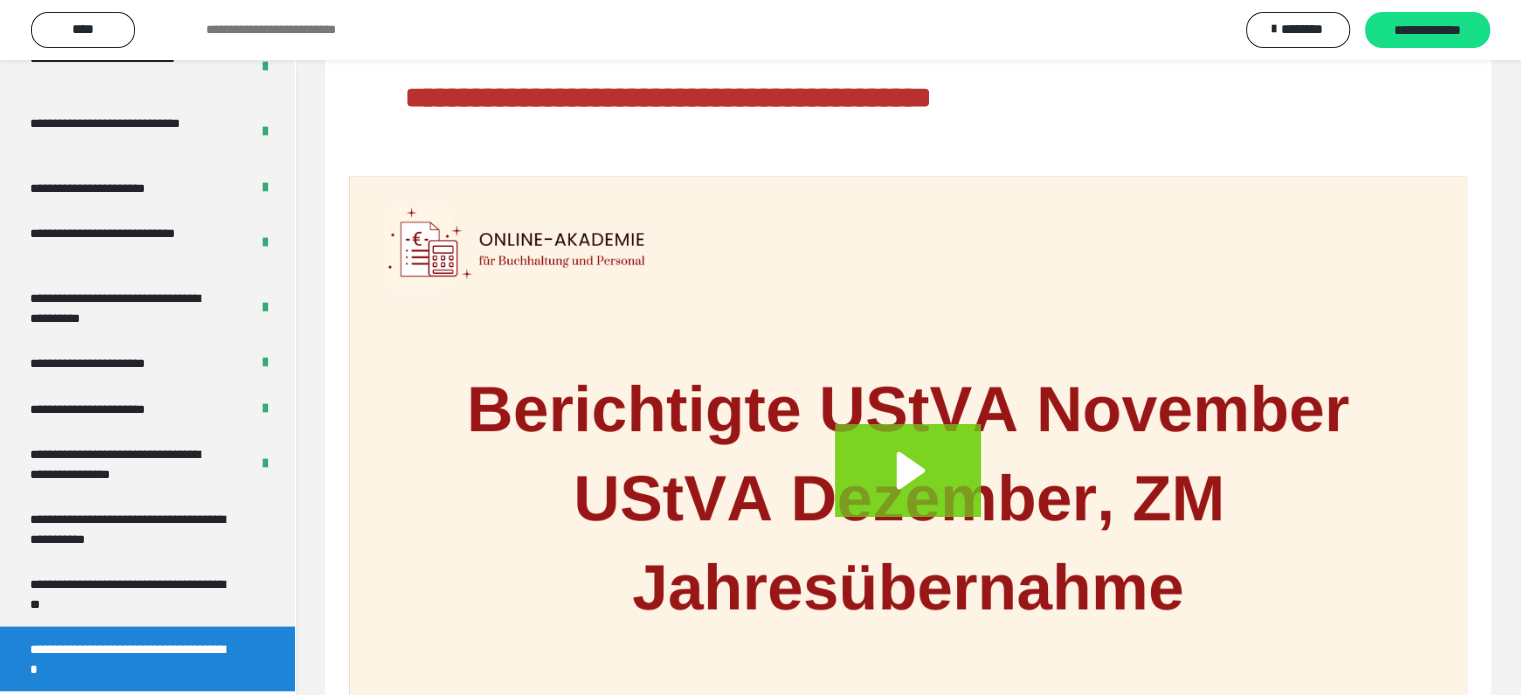 scroll, scrollTop: 0, scrollLeft: 0, axis: both 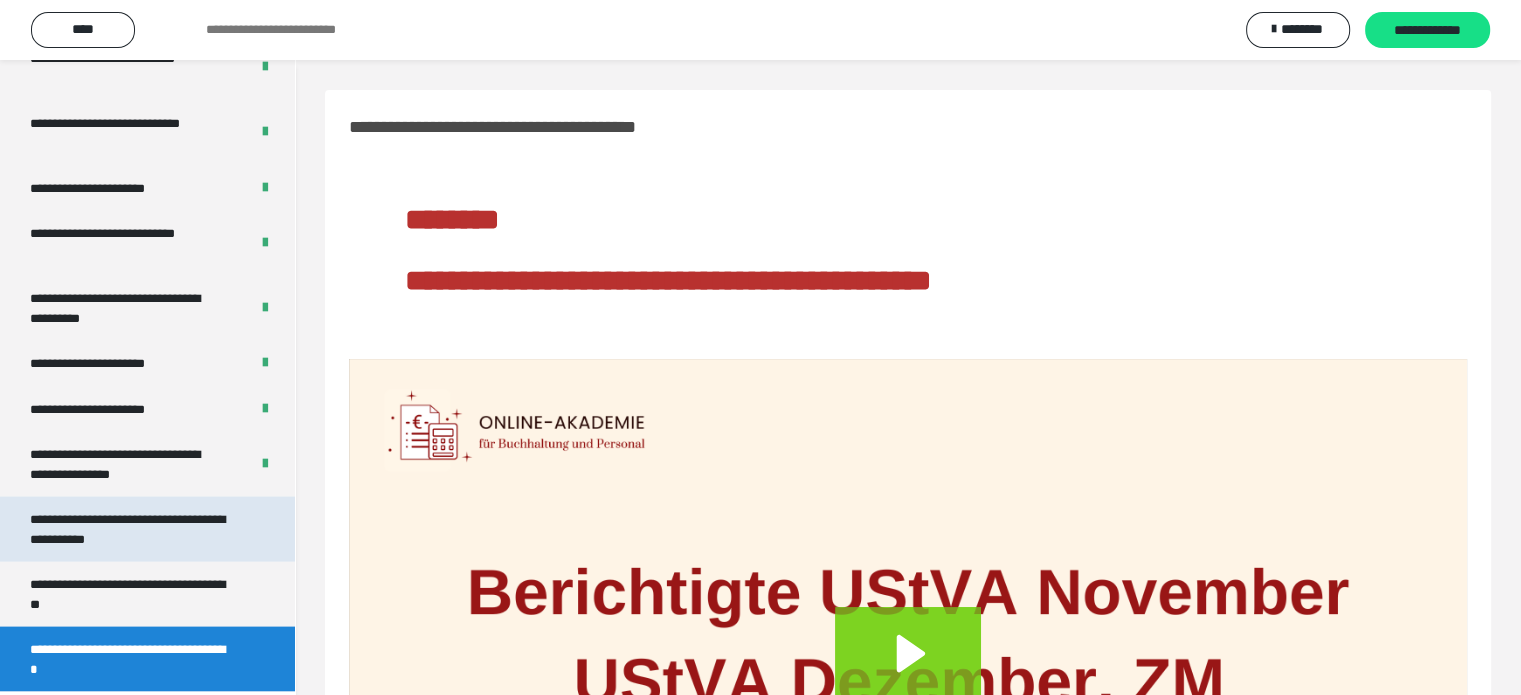 click on "**********" at bounding box center [132, 529] 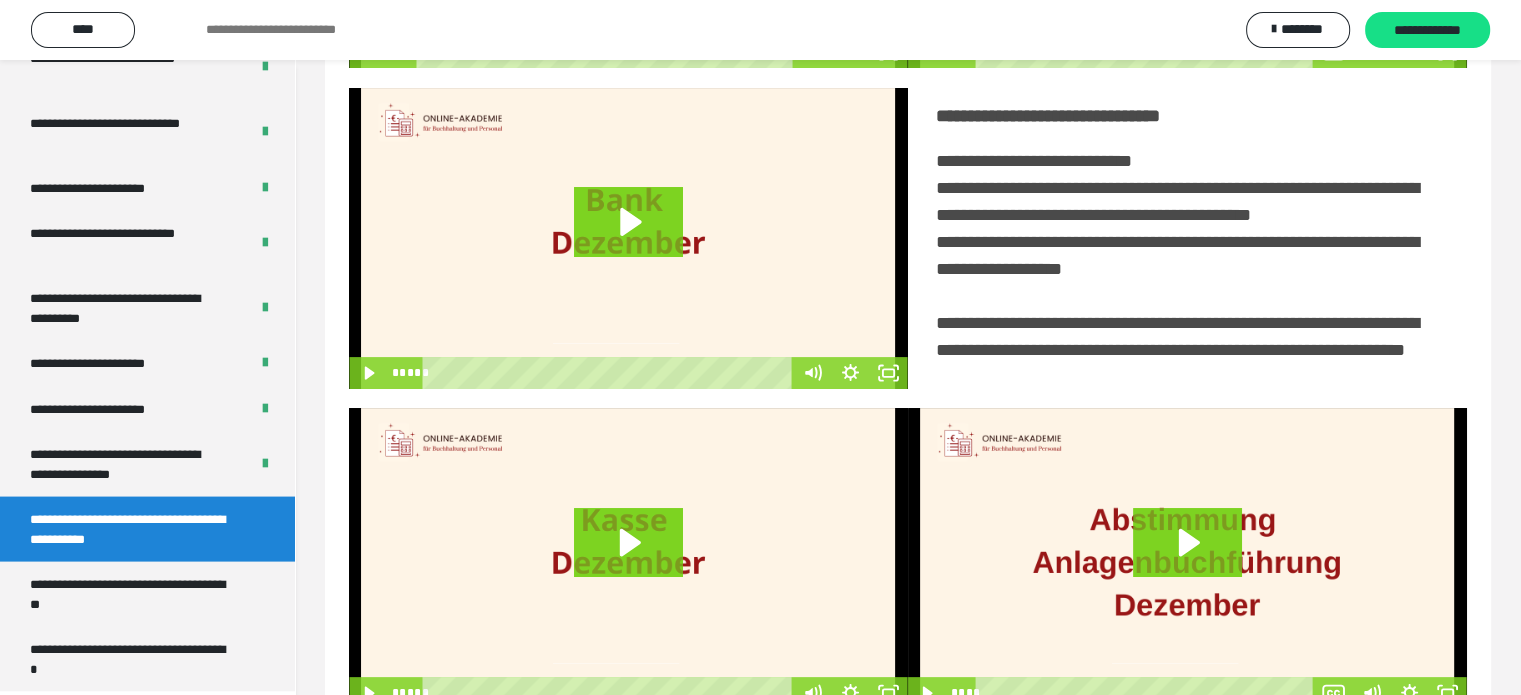 scroll, scrollTop: 494, scrollLeft: 0, axis: vertical 